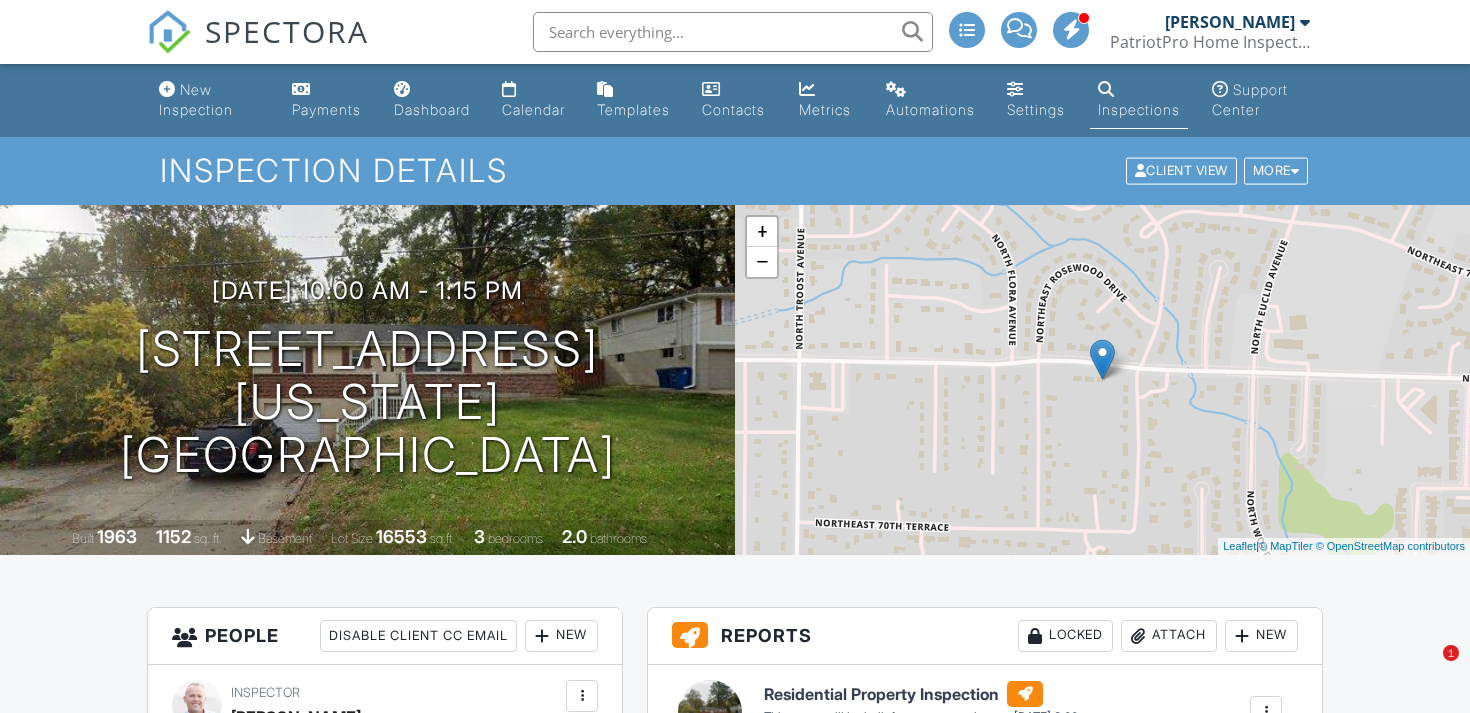 scroll, scrollTop: 1344, scrollLeft: 0, axis: vertical 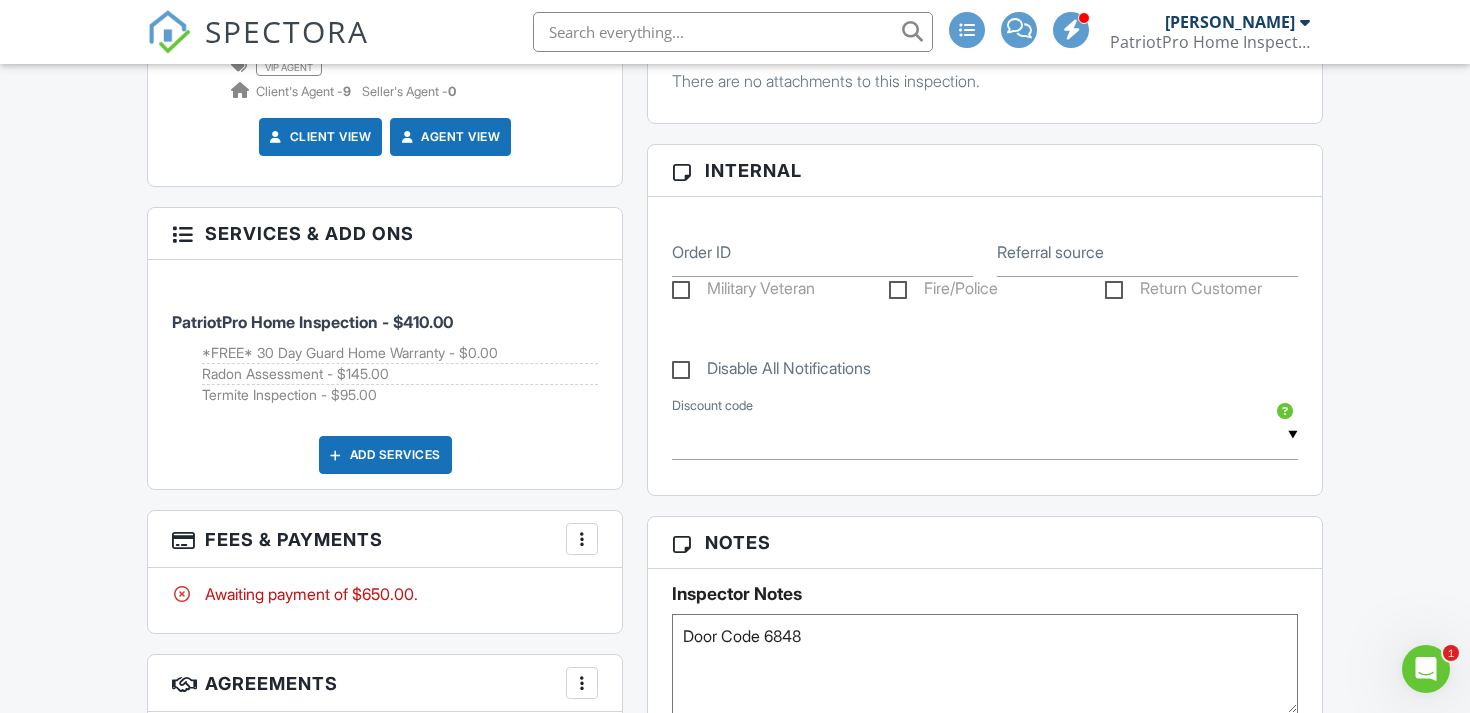 click at bounding box center (169, 32) 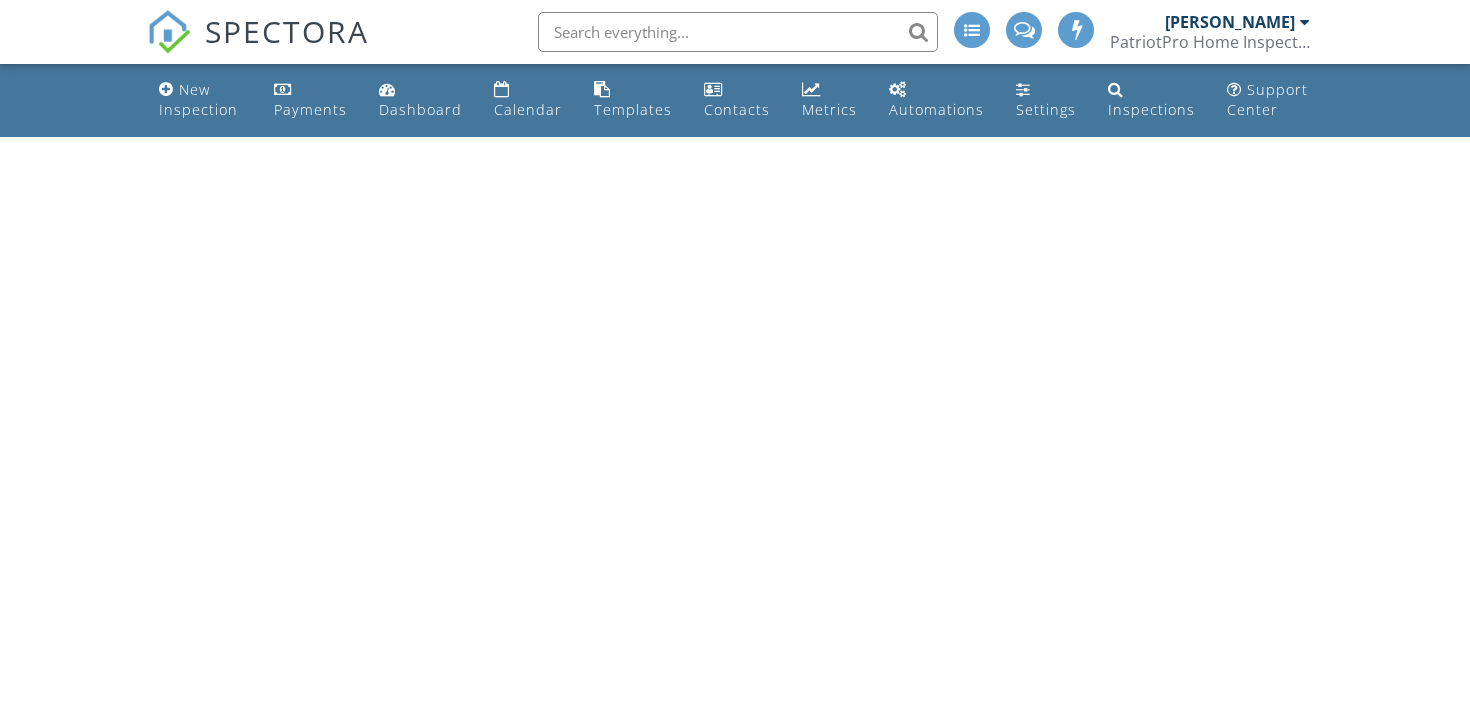 scroll, scrollTop: 0, scrollLeft: 0, axis: both 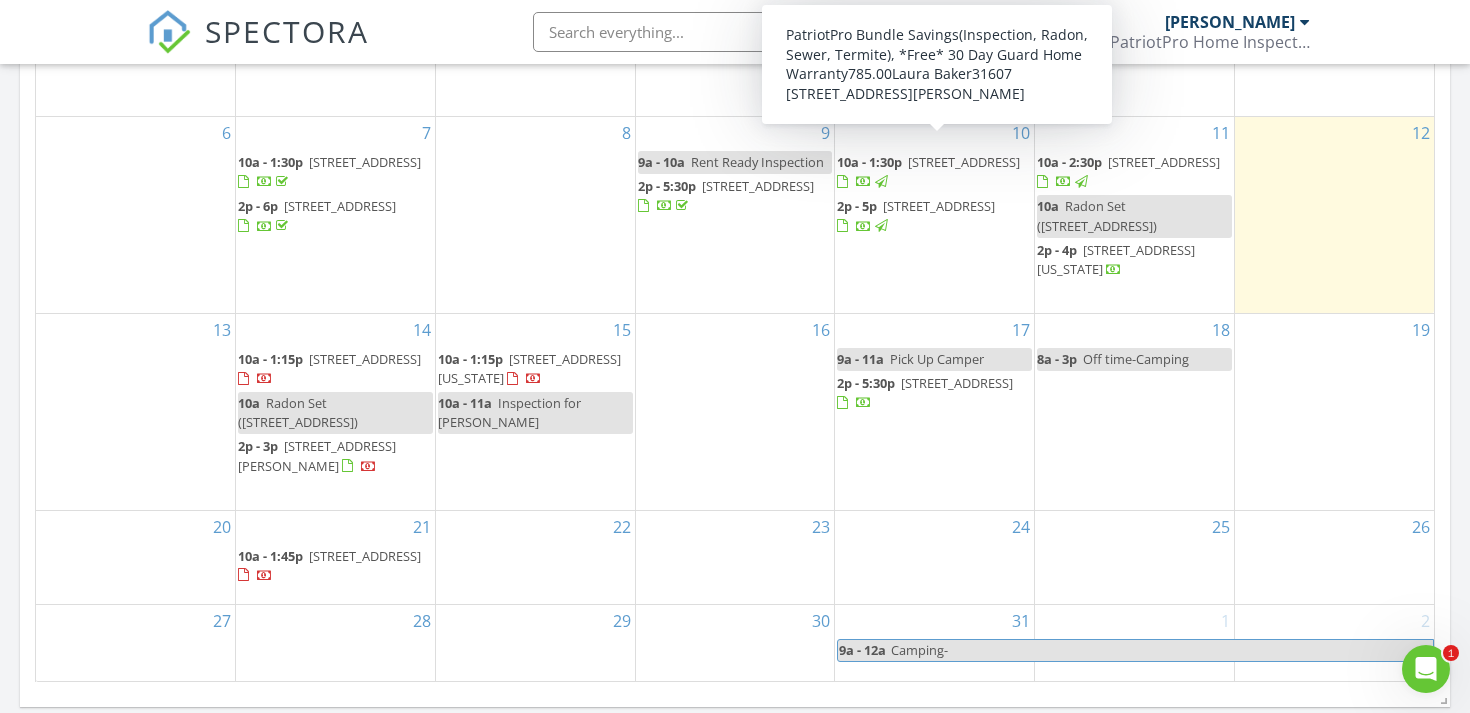 click on "31607 Beaver Creek Rd, Paola 66071" at bounding box center (964, 162) 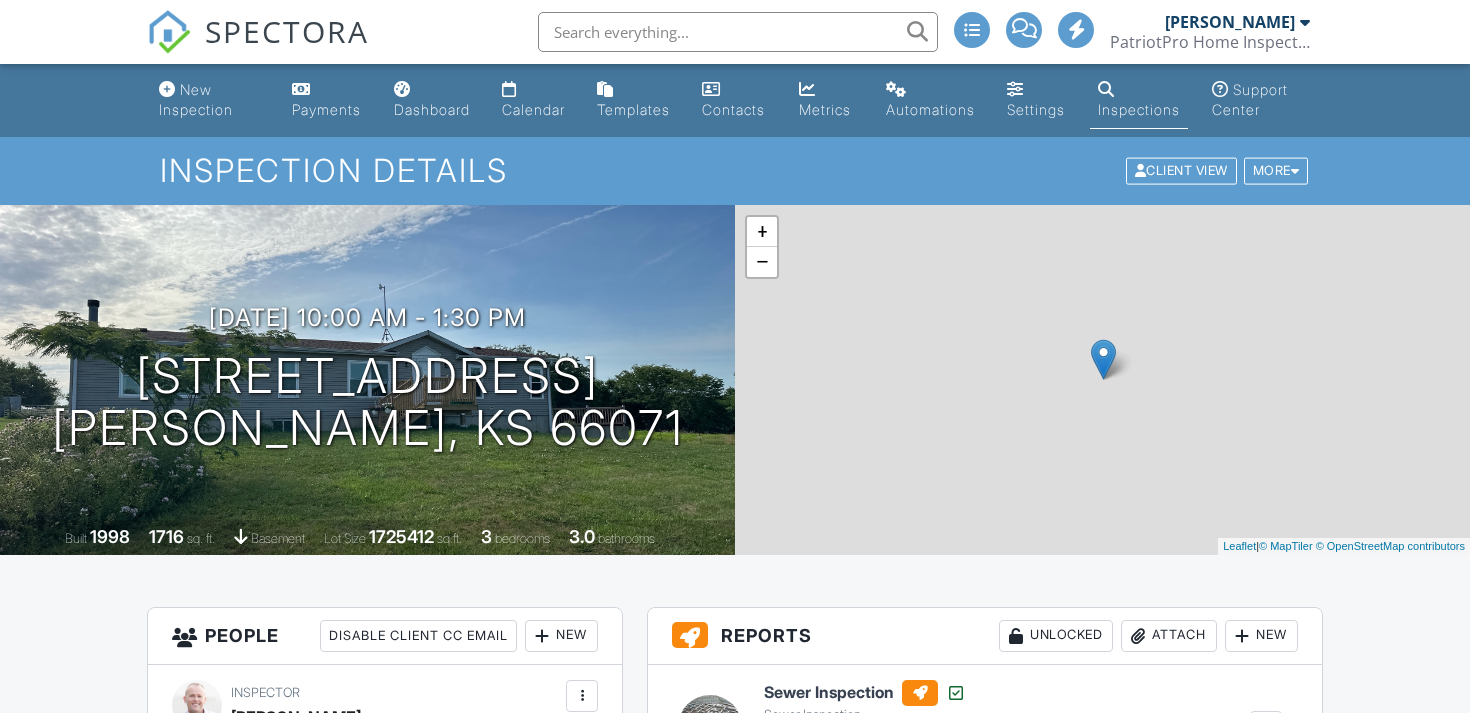 scroll, scrollTop: 0, scrollLeft: 0, axis: both 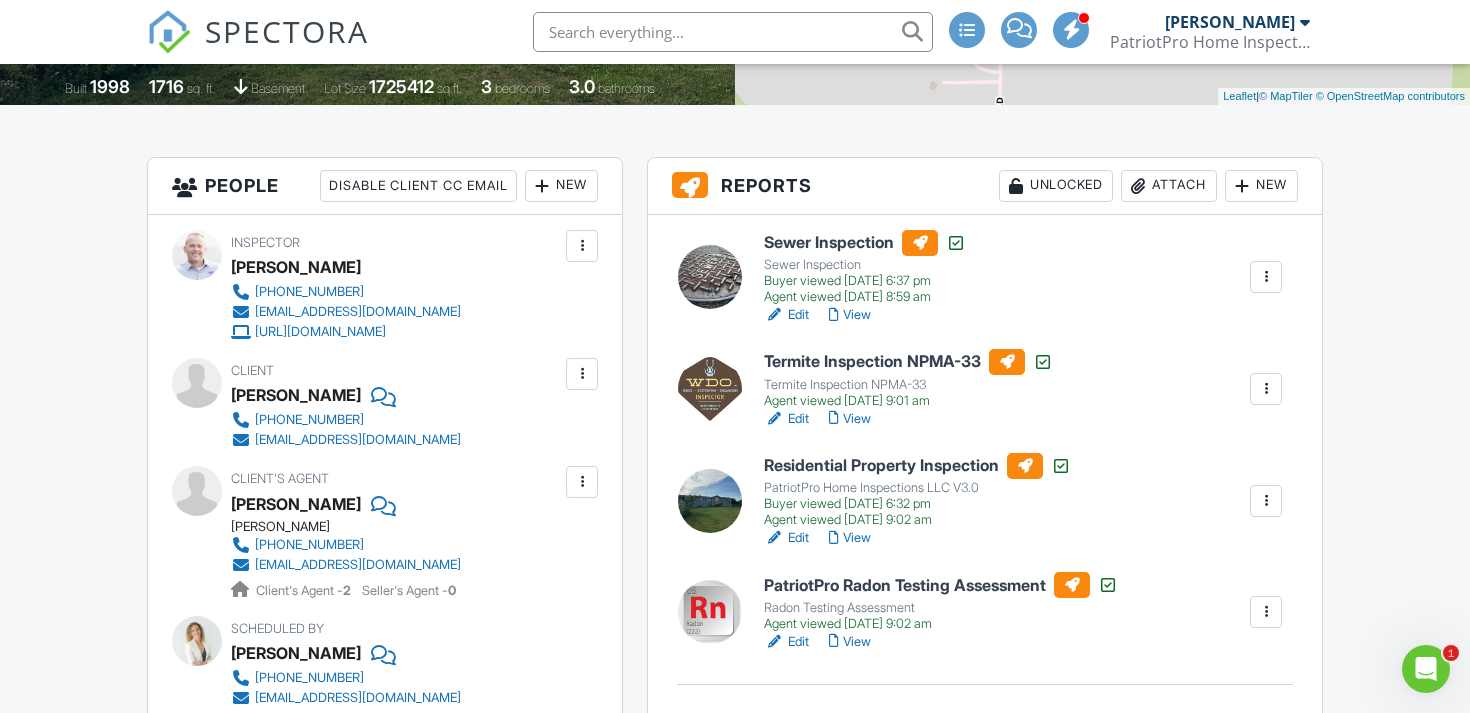 click at bounding box center (1266, 501) 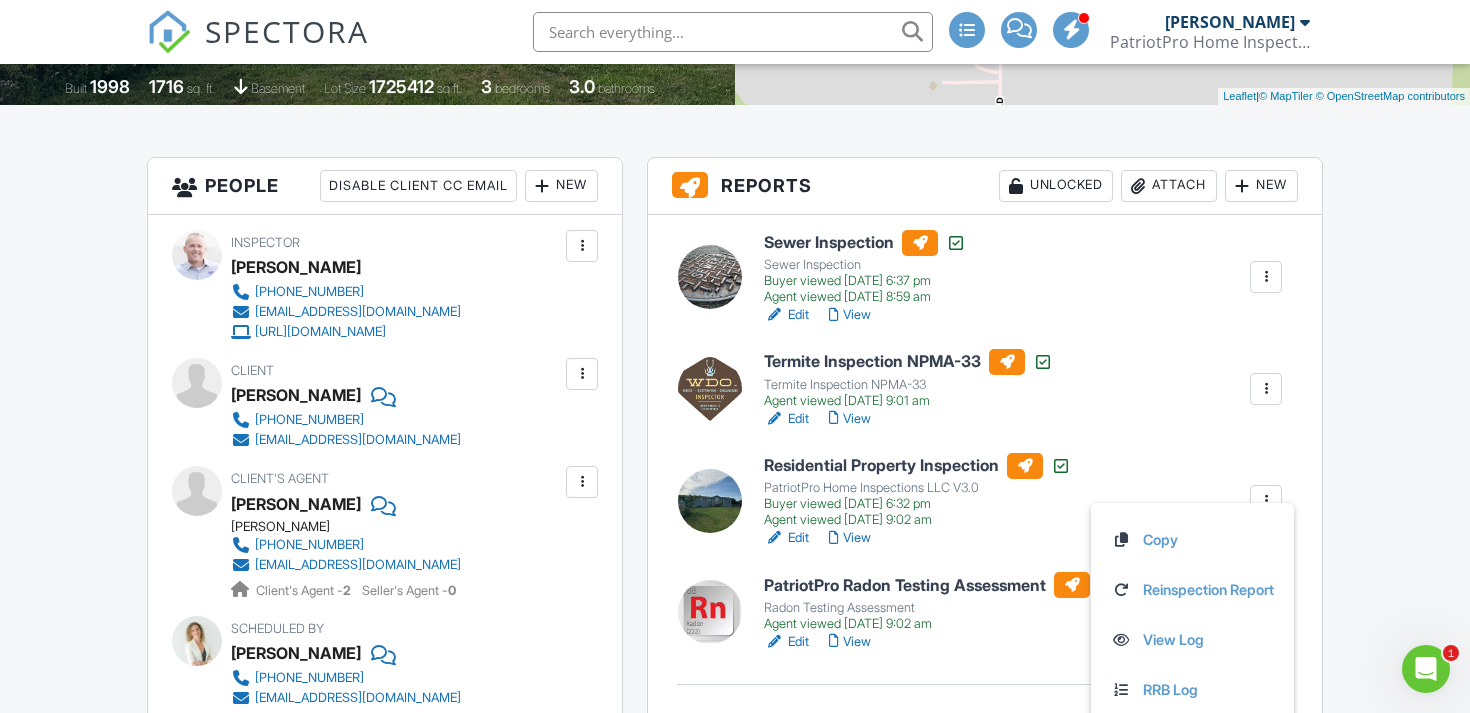 click on "Residential Property Inspection
PatriotPro Home Inspections LLC V3.0
Buyer viewed 07/11/2025  6:32 pm
Agent viewed 07/11/2025  9:02 am
Edit
View
Copy
Reinspection Report
View Log
RRB Log
Delete" at bounding box center (1023, 501) 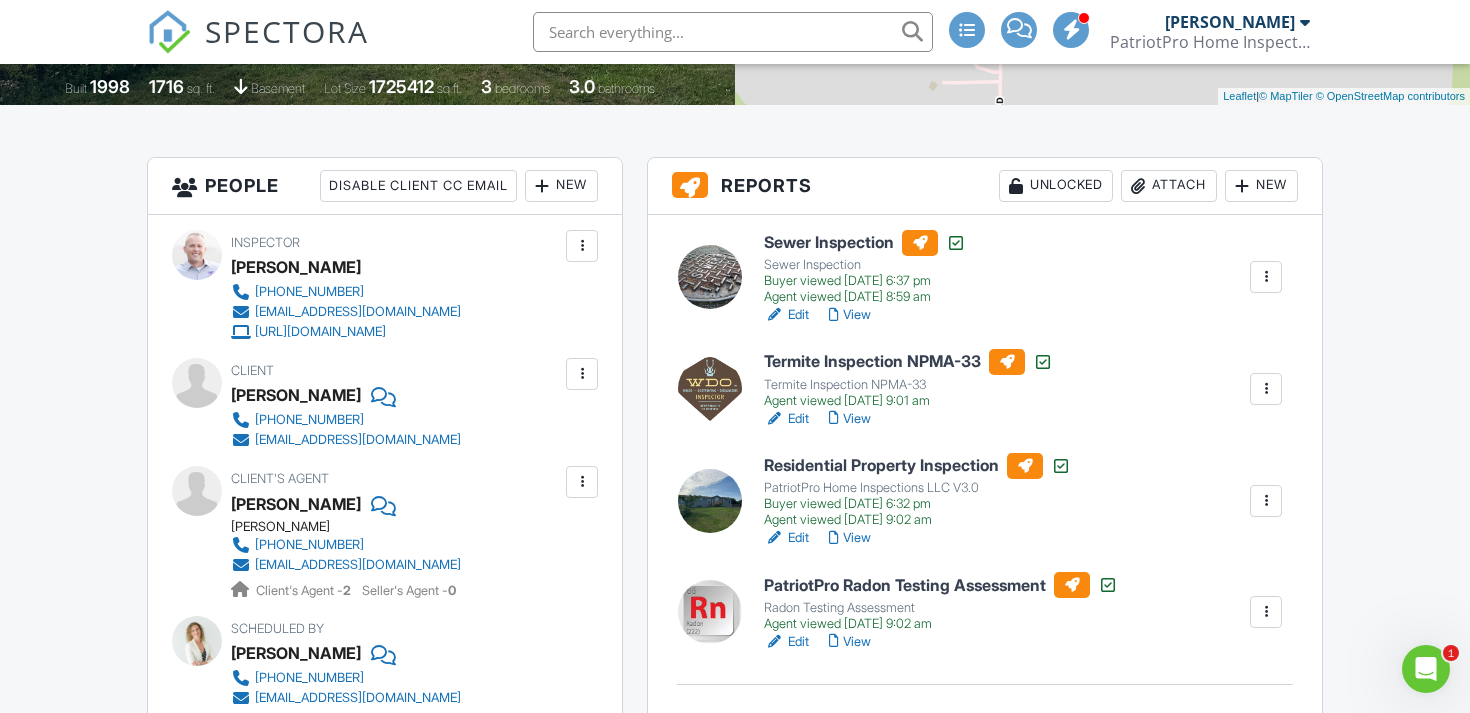 click at bounding box center [1025, 466] 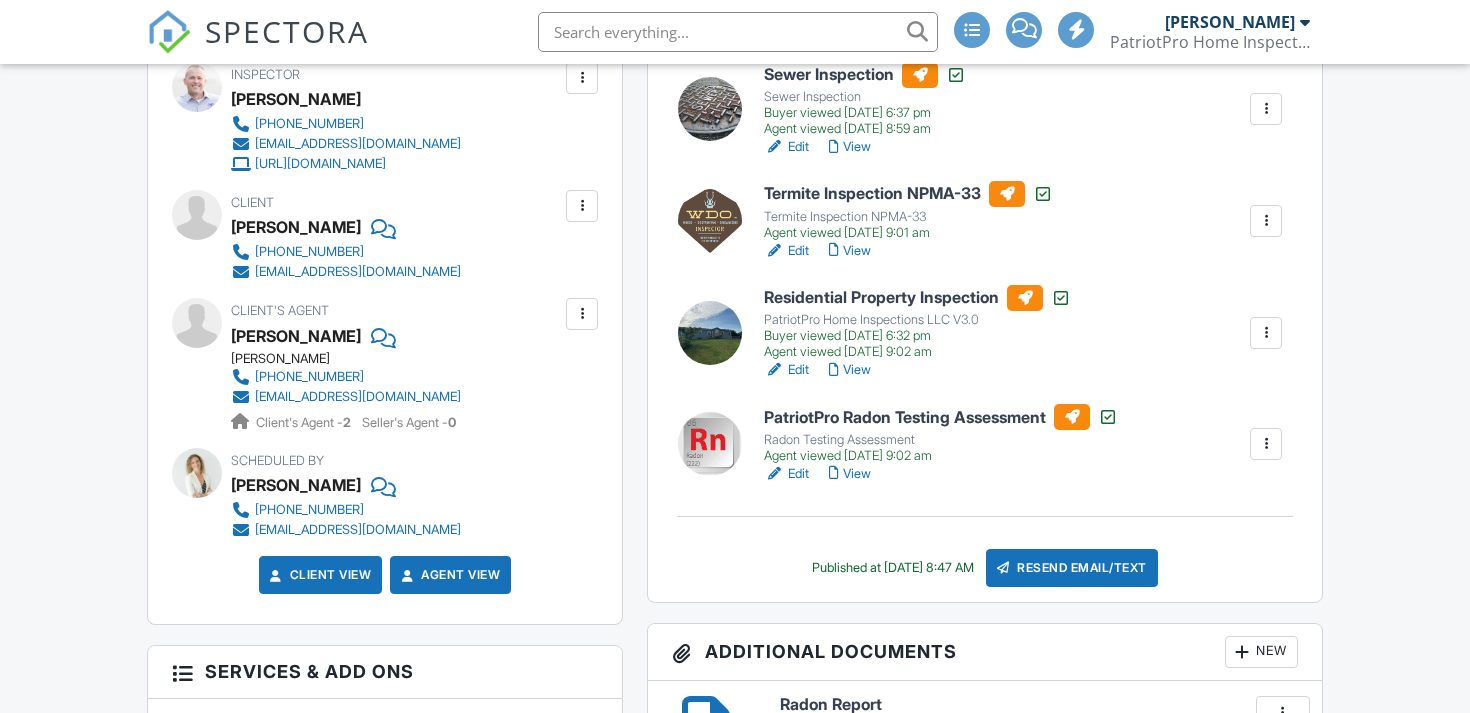 scroll, scrollTop: 669, scrollLeft: 0, axis: vertical 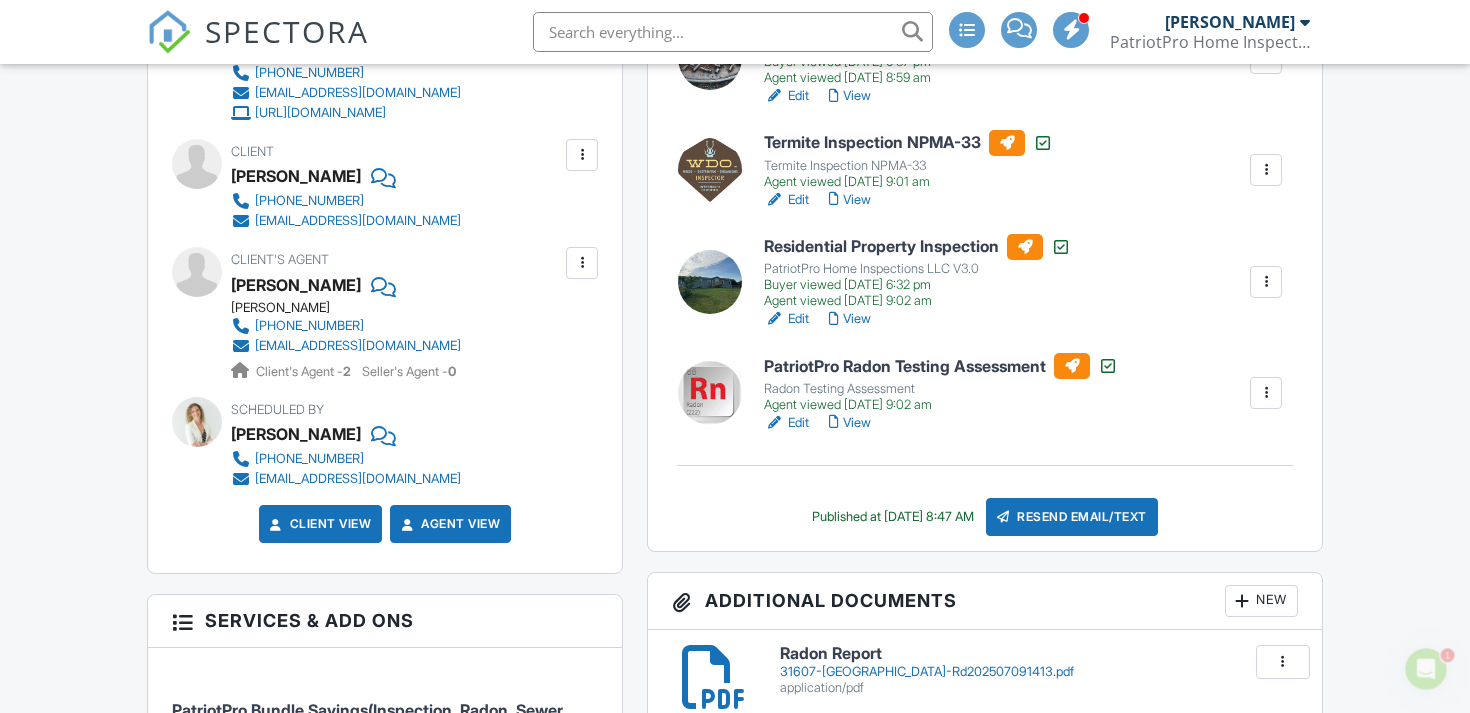 click on "View" at bounding box center (850, 319) 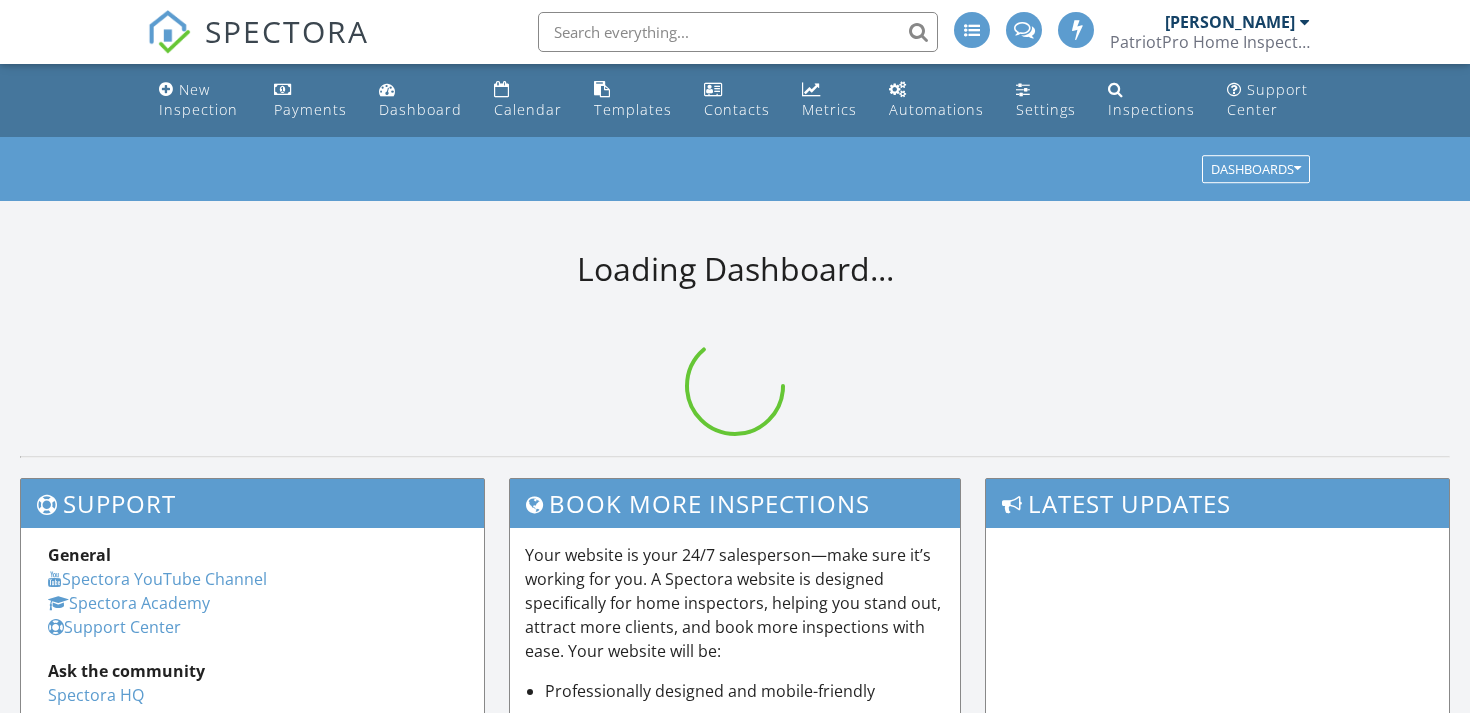 scroll, scrollTop: 0, scrollLeft: 0, axis: both 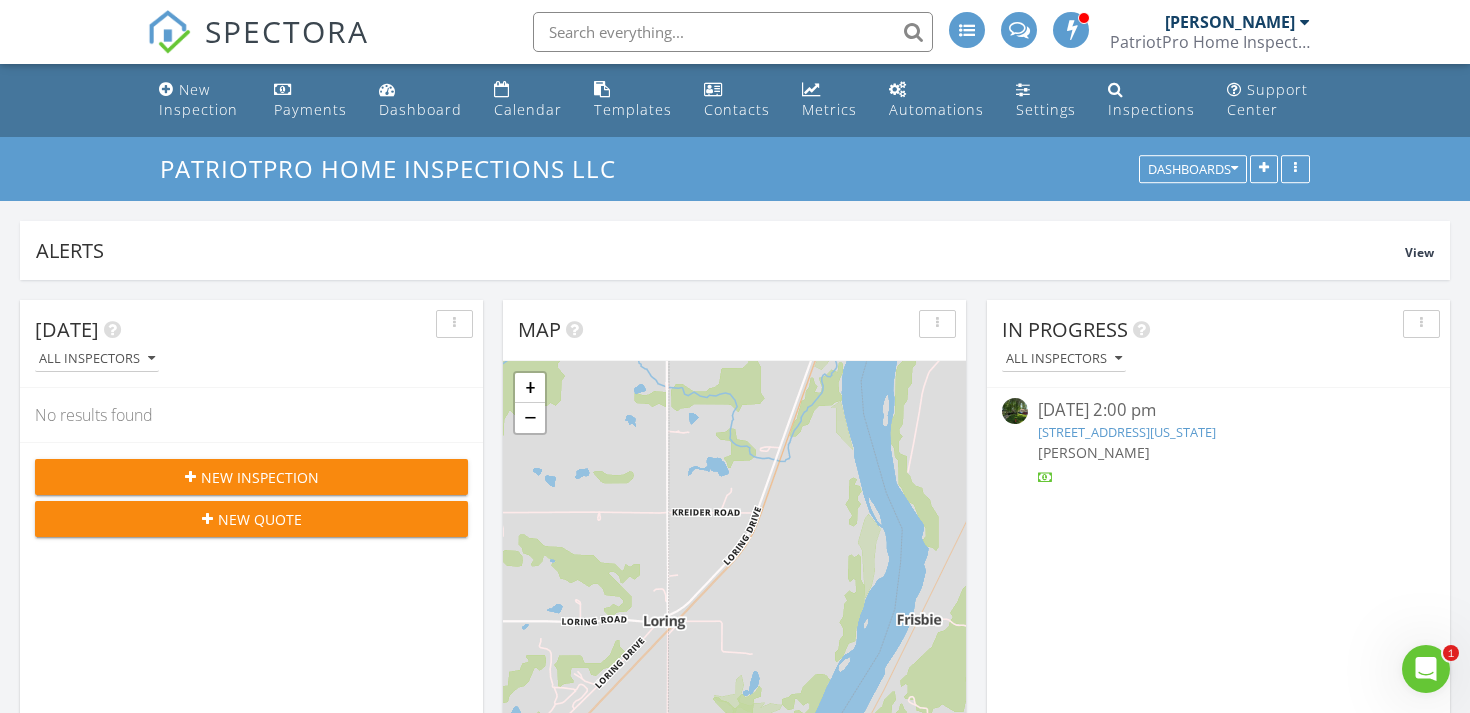 click on "5317 NE 46th St, Kansas City, MO 64117" at bounding box center (1127, 432) 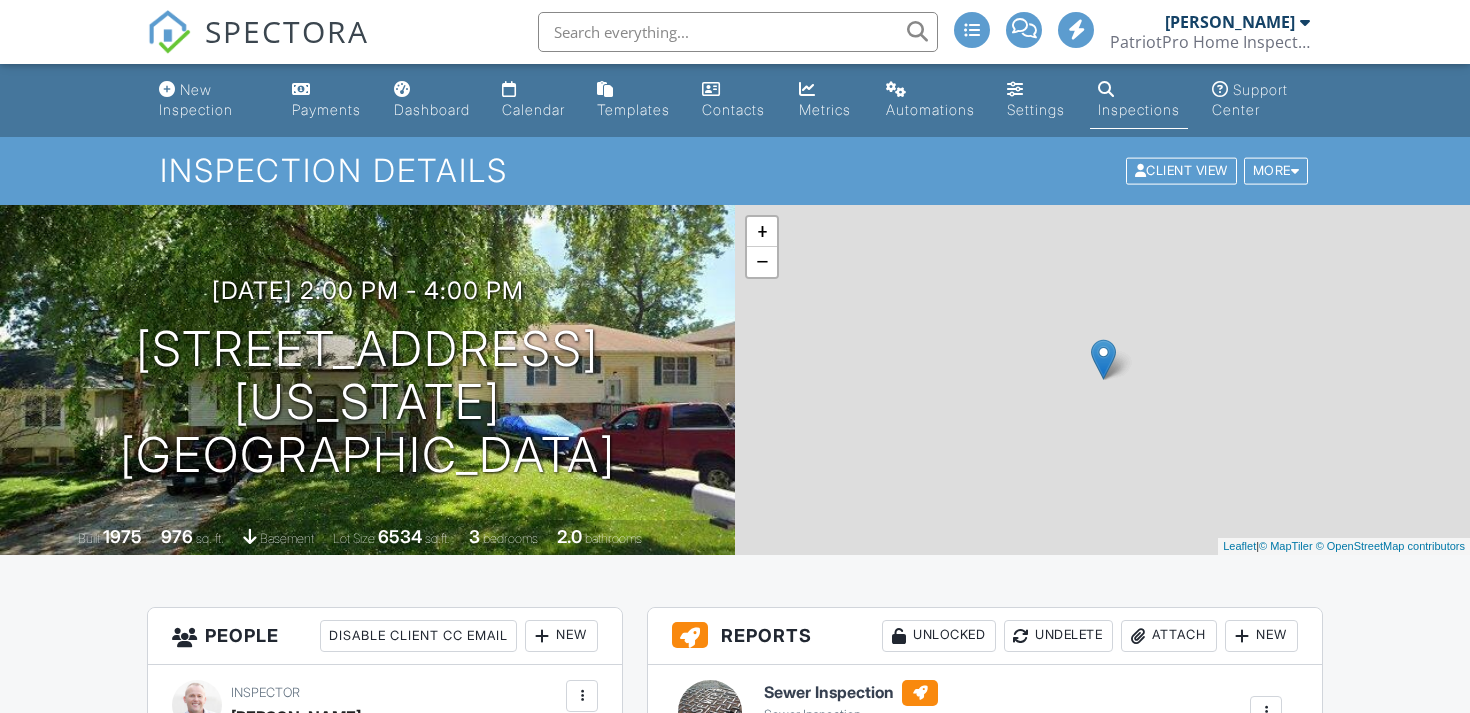scroll, scrollTop: 0, scrollLeft: 0, axis: both 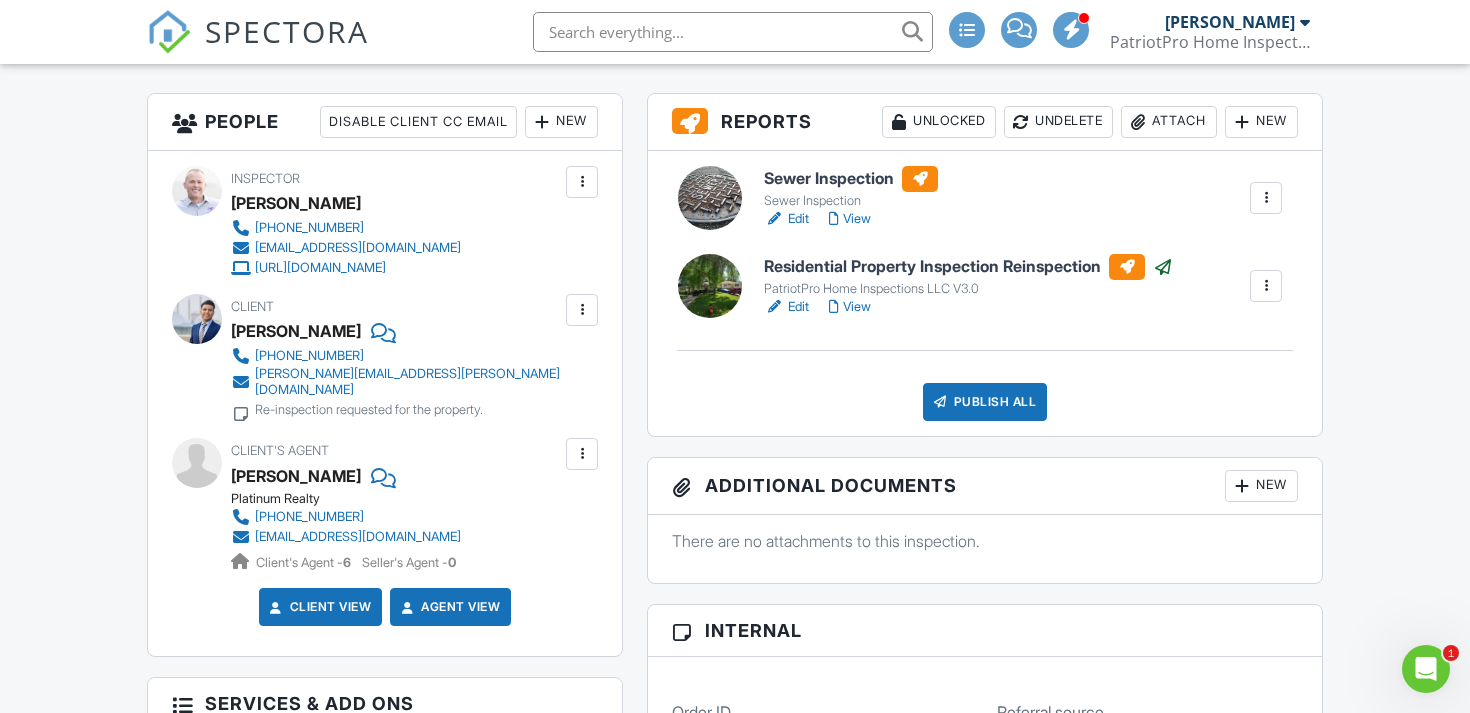 click on "Publish All" at bounding box center [985, 402] 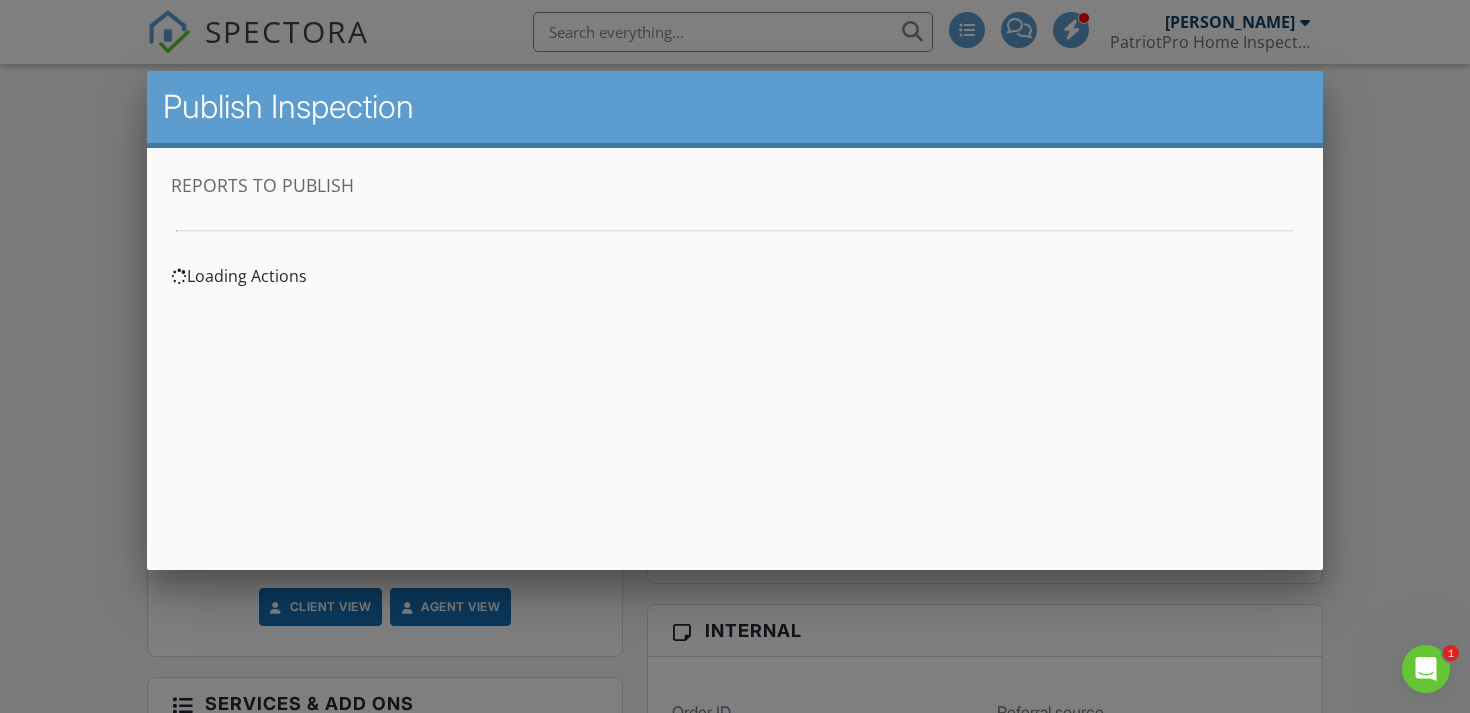 scroll, scrollTop: 0, scrollLeft: 0, axis: both 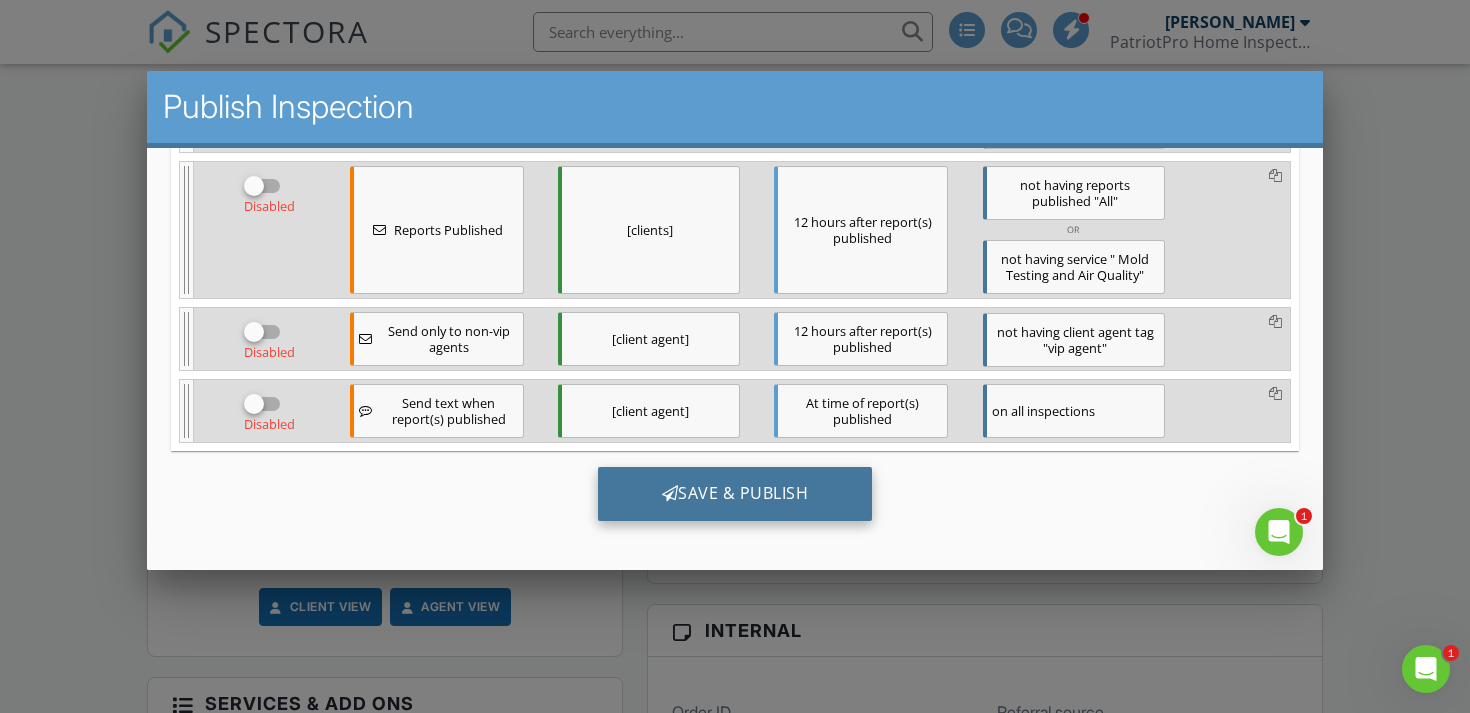 click on "Save & Publish" at bounding box center [735, 494] 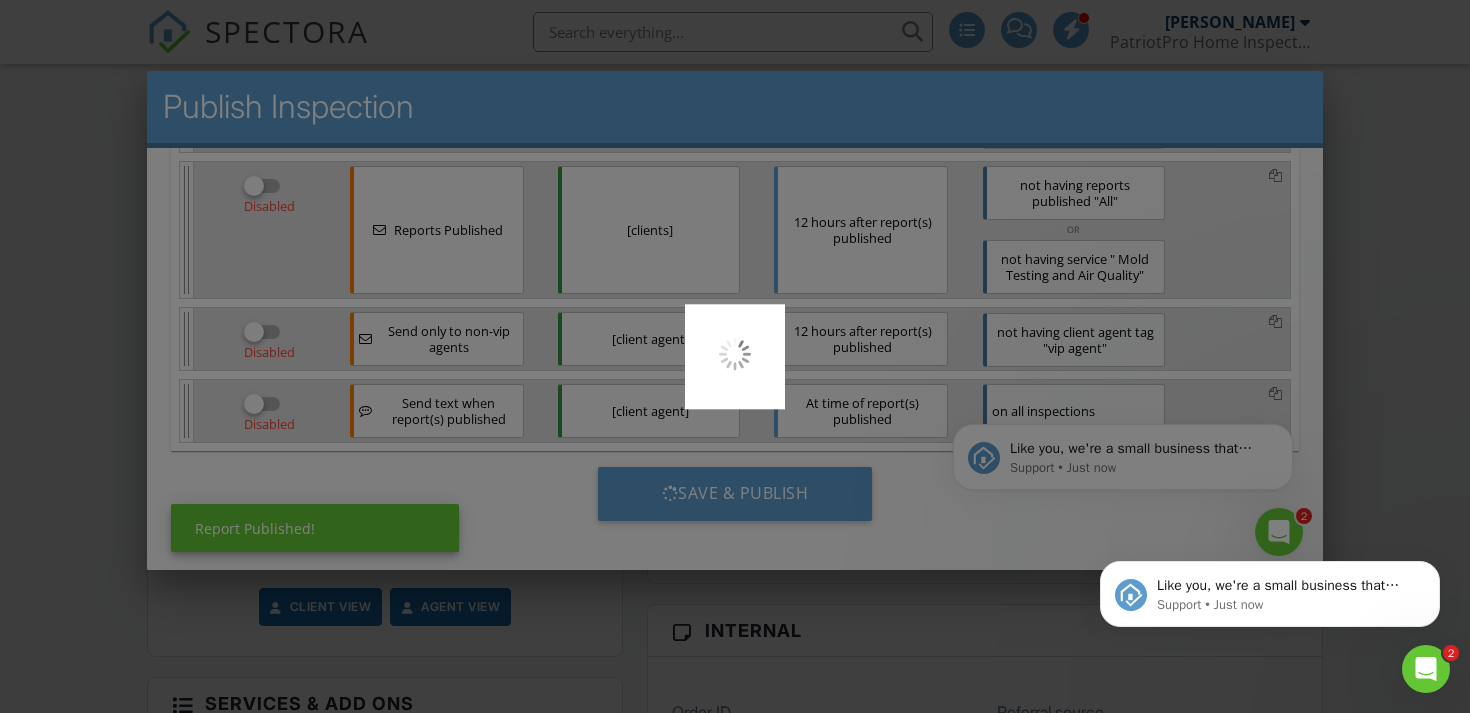 scroll, scrollTop: 0, scrollLeft: 0, axis: both 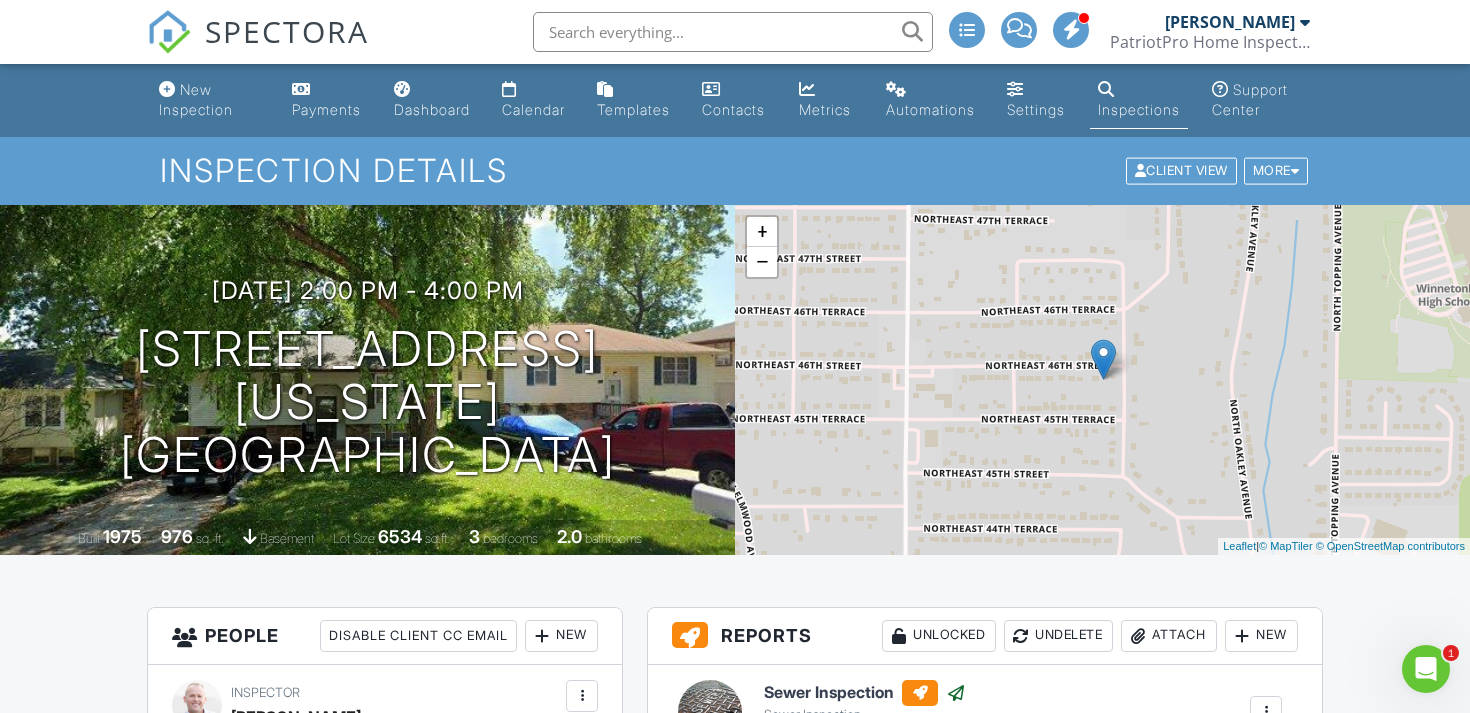click on "SPECTORA" at bounding box center (287, 31) 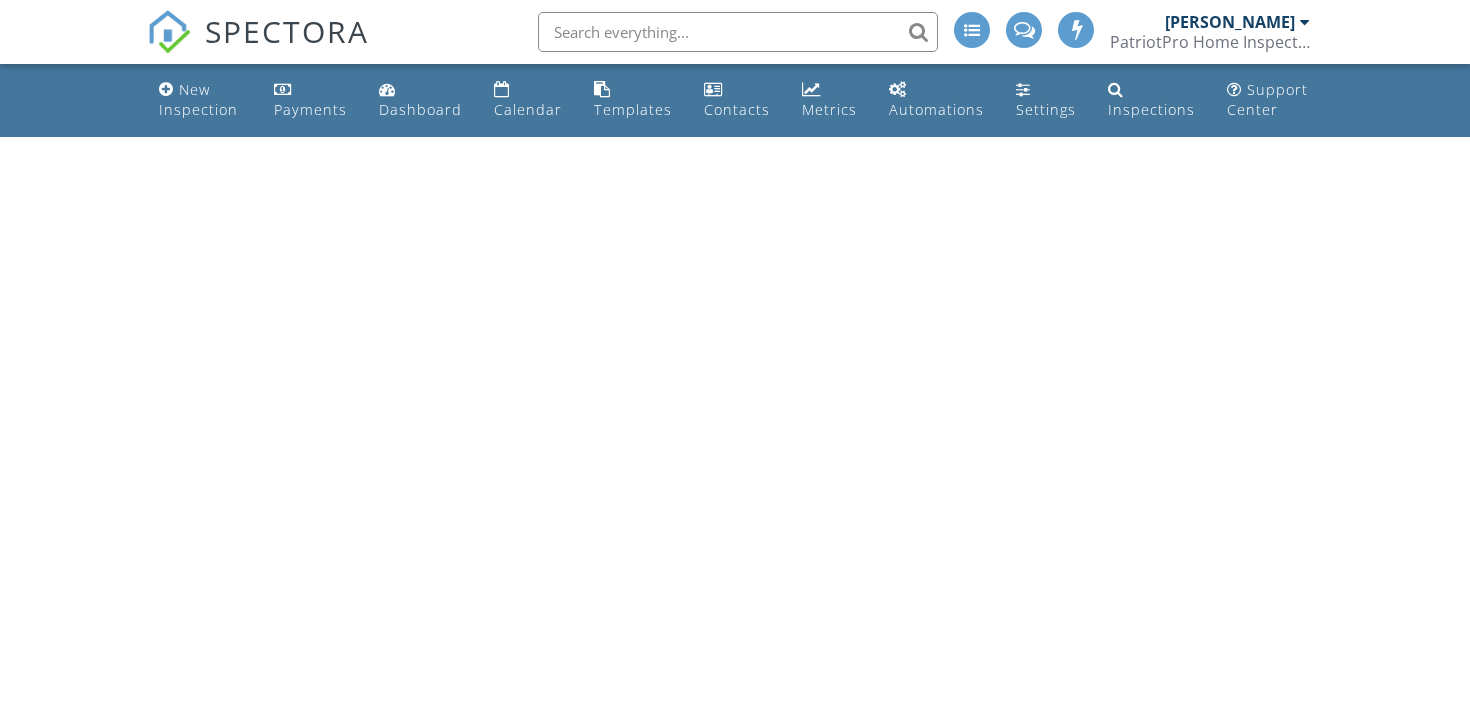 scroll, scrollTop: 0, scrollLeft: 0, axis: both 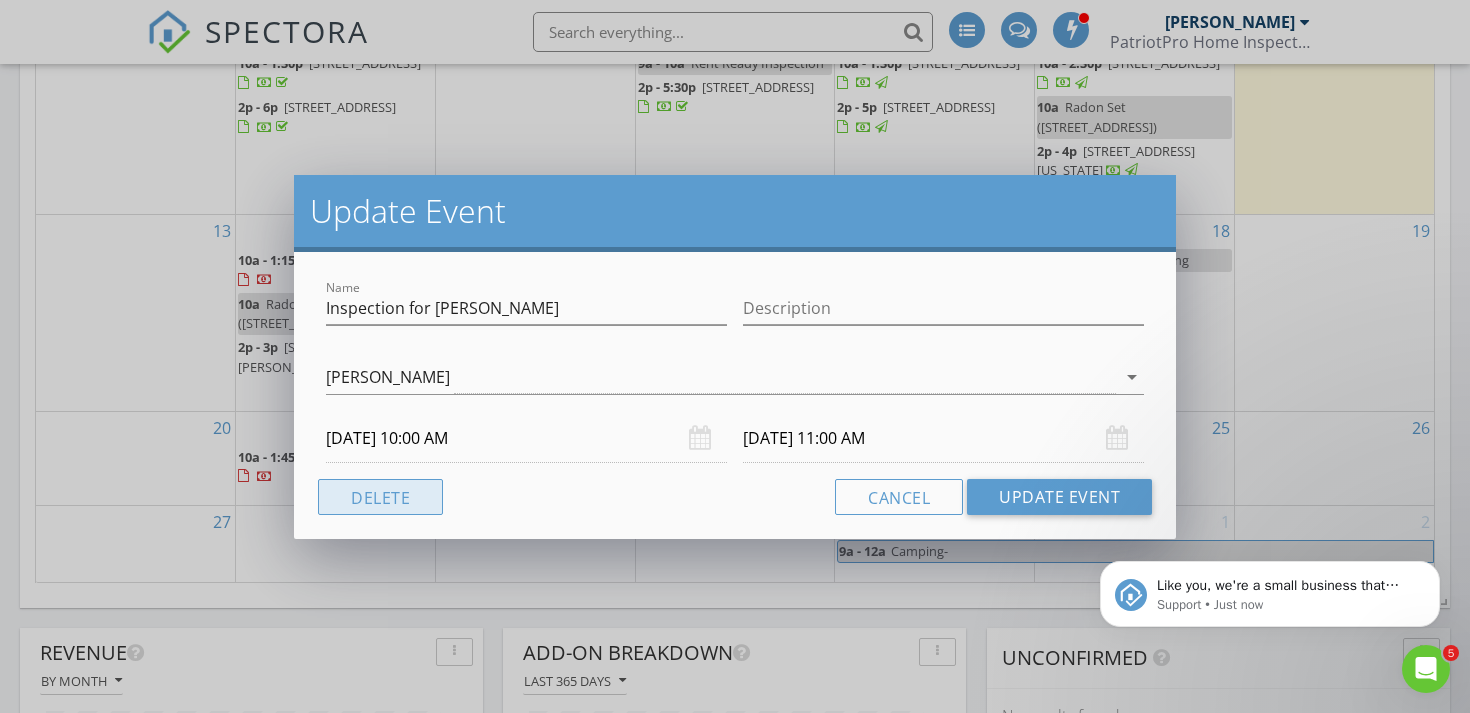 click on "Delete" at bounding box center [380, 497] 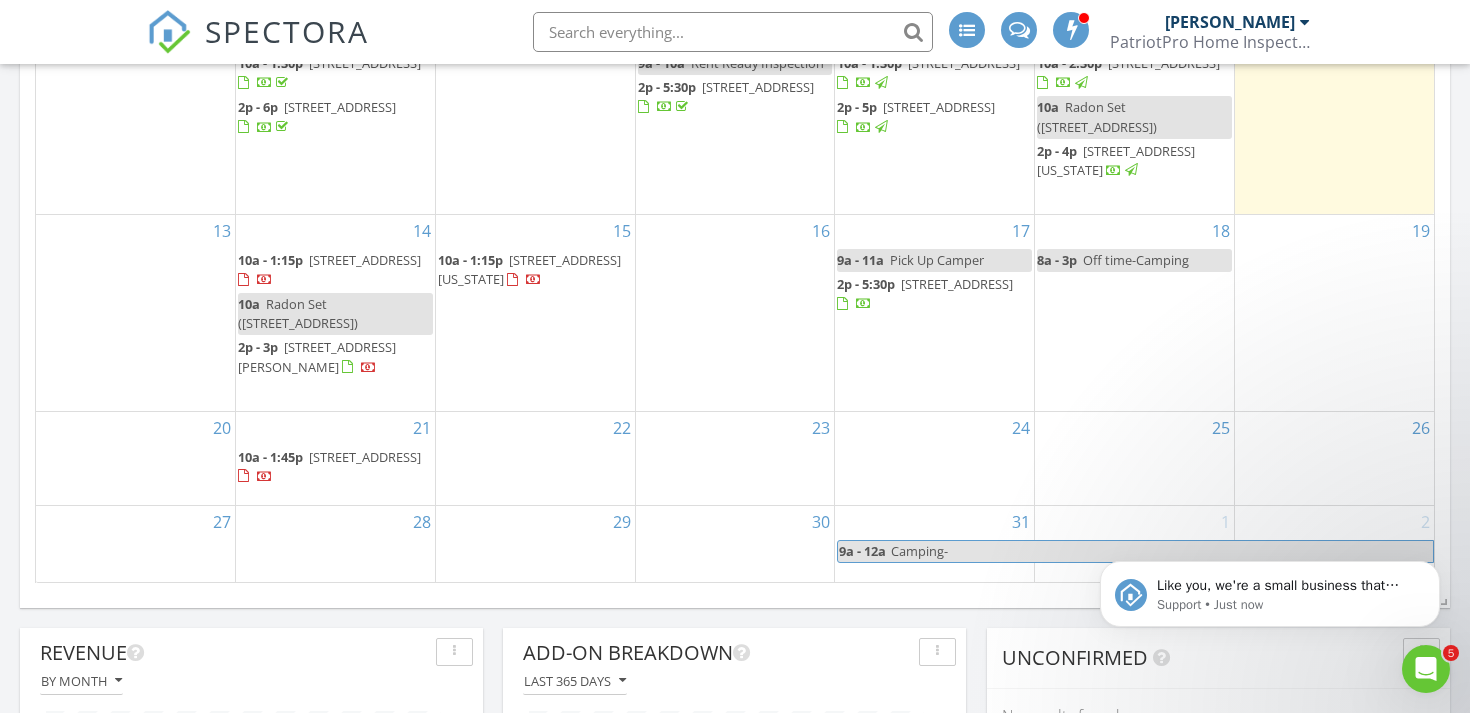 click on "15
10a - 1:15p
[STREET_ADDRESS][US_STATE]" at bounding box center [535, 313] 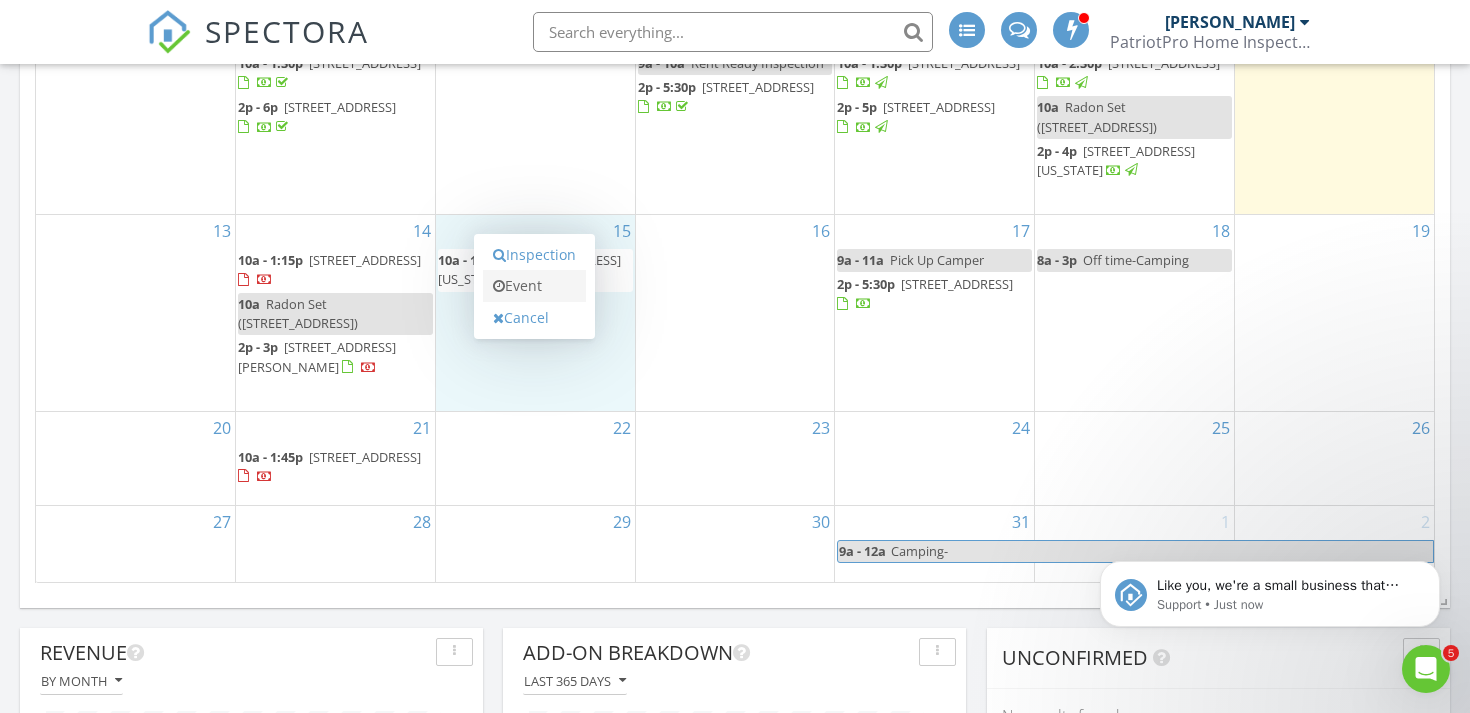 click on "Event" at bounding box center [534, 286] 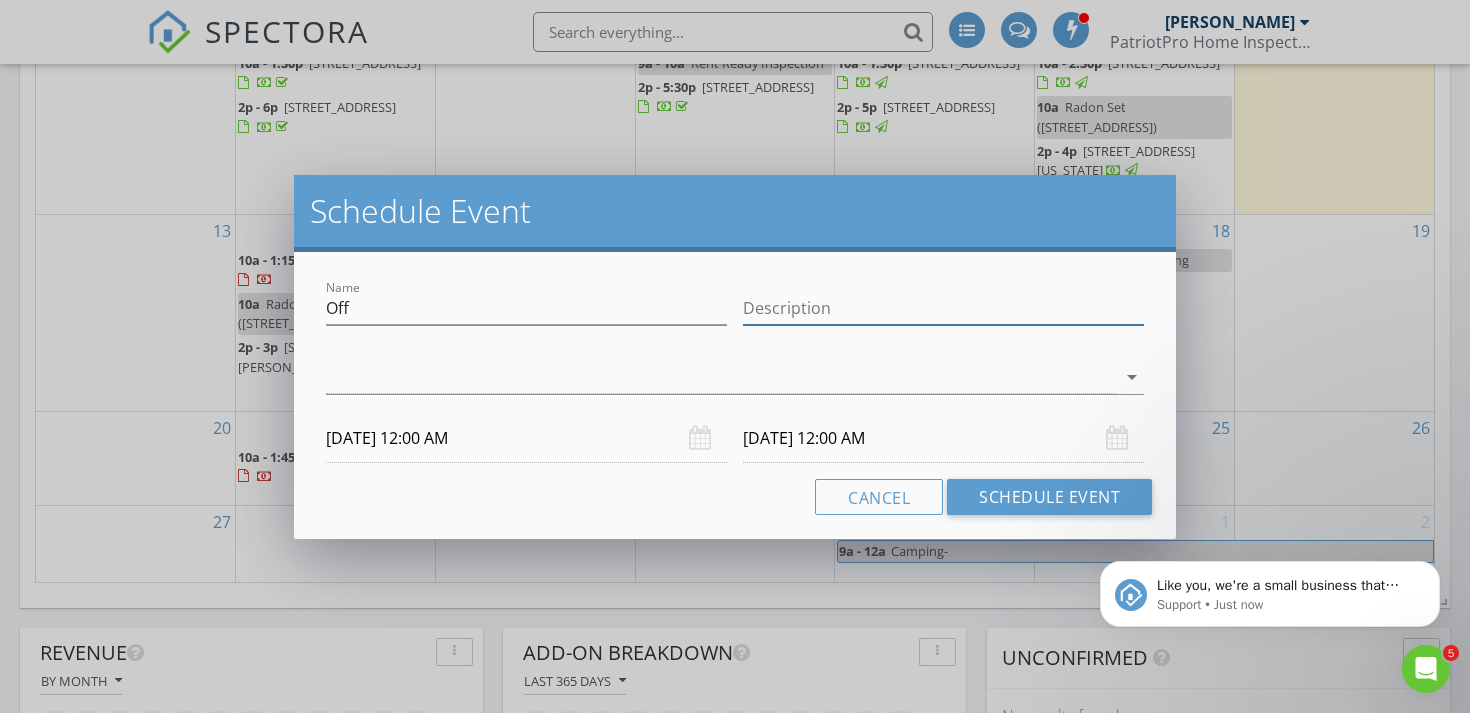 click on "Description" at bounding box center (943, 308) 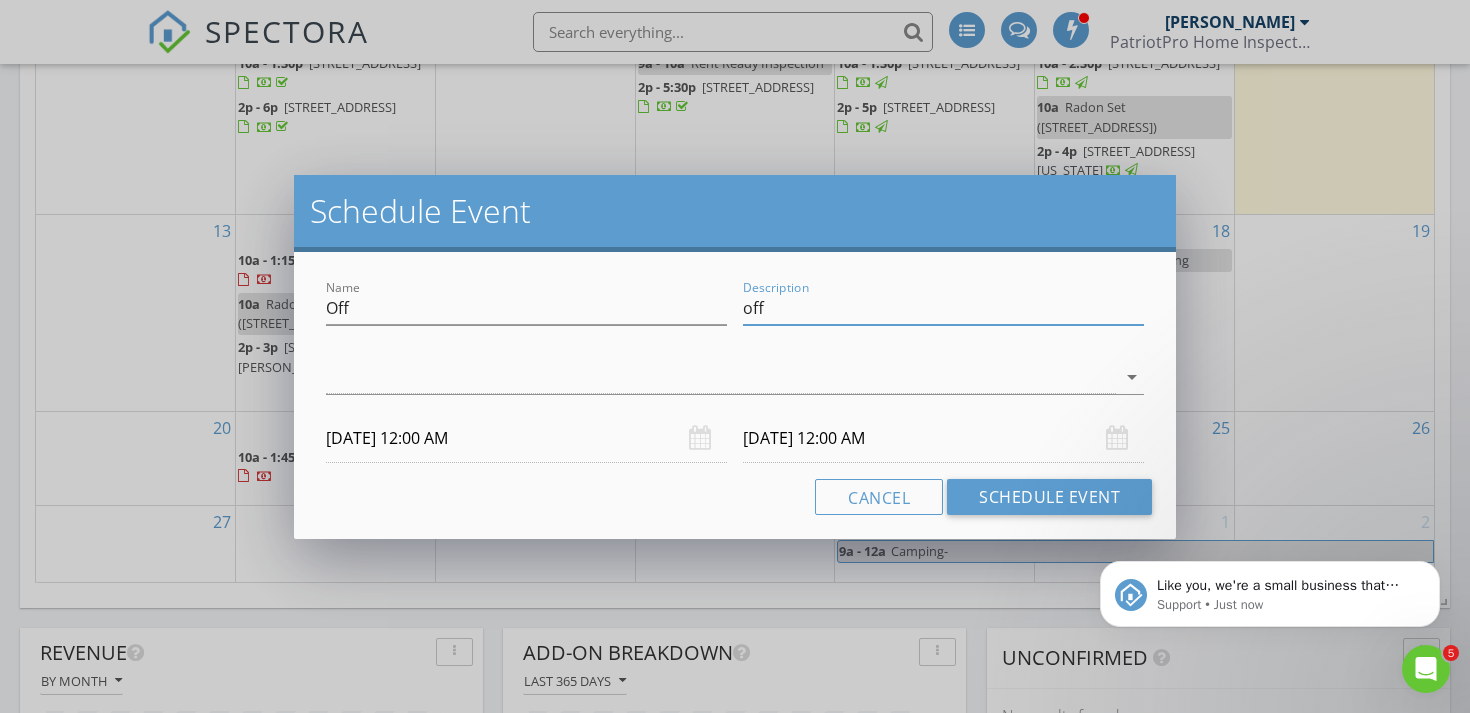 type on "off" 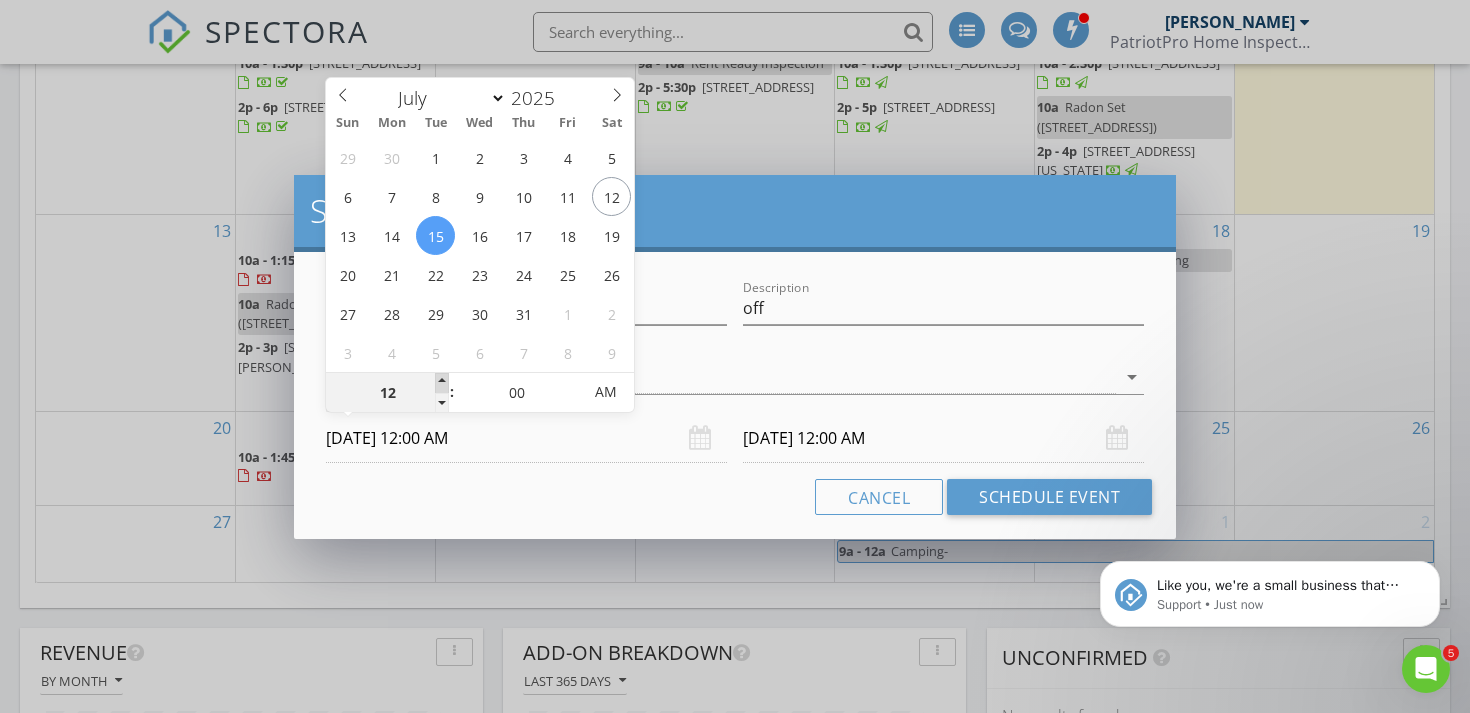 click at bounding box center (442, 383) 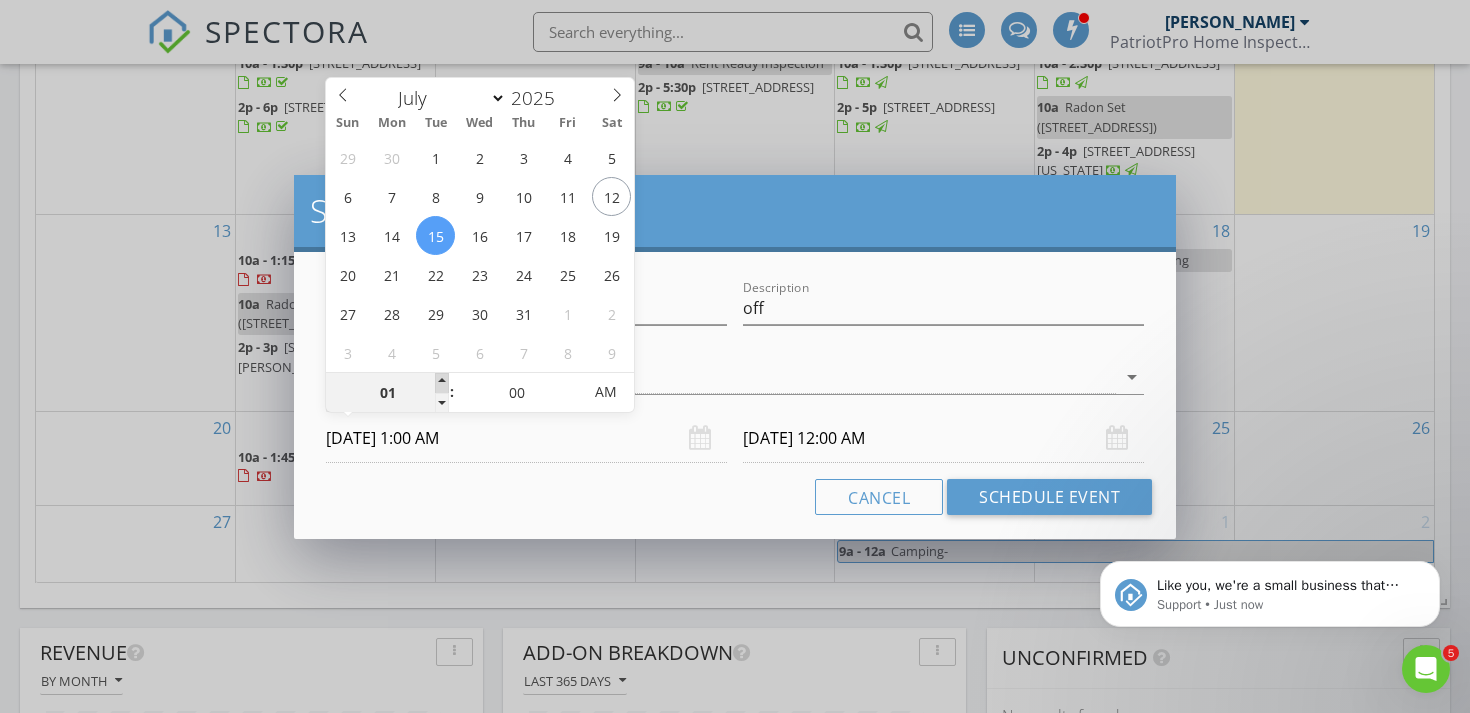 type on "02" 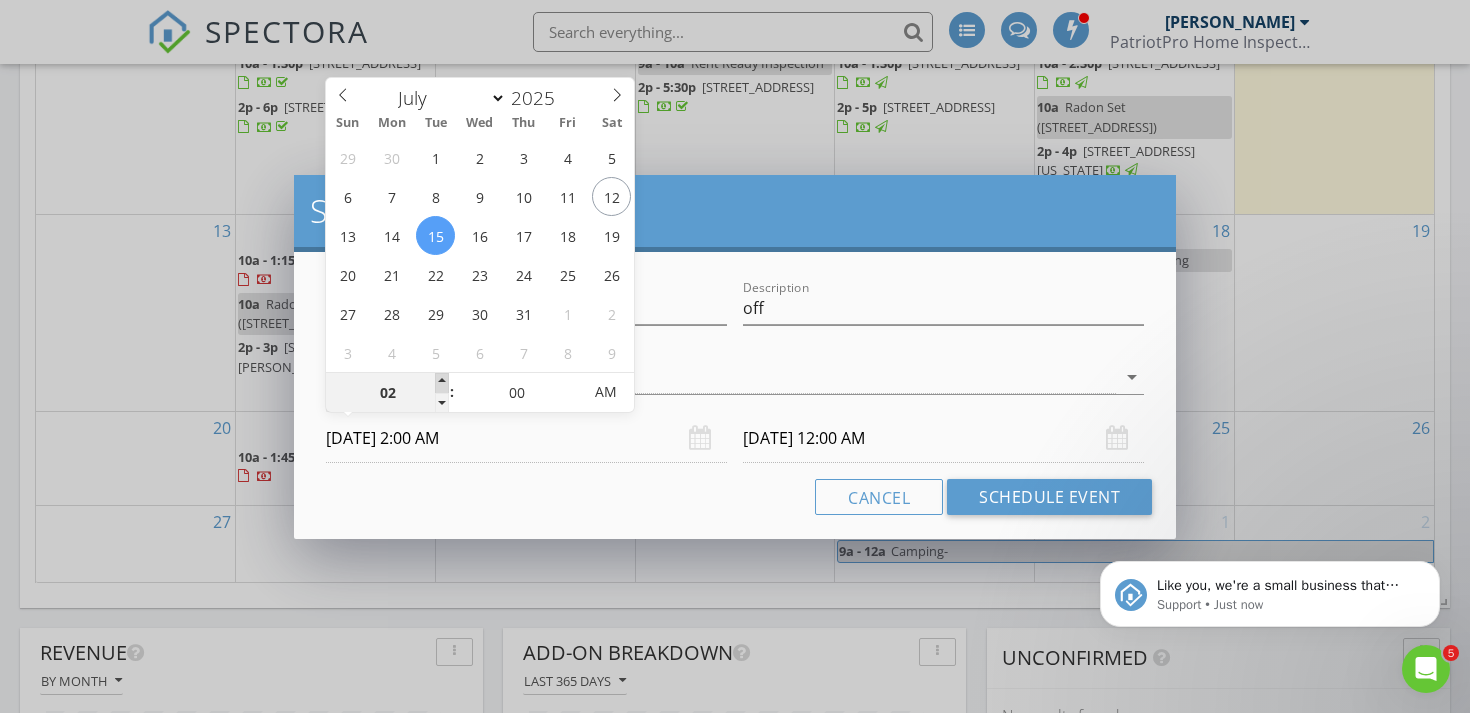 click at bounding box center [442, 383] 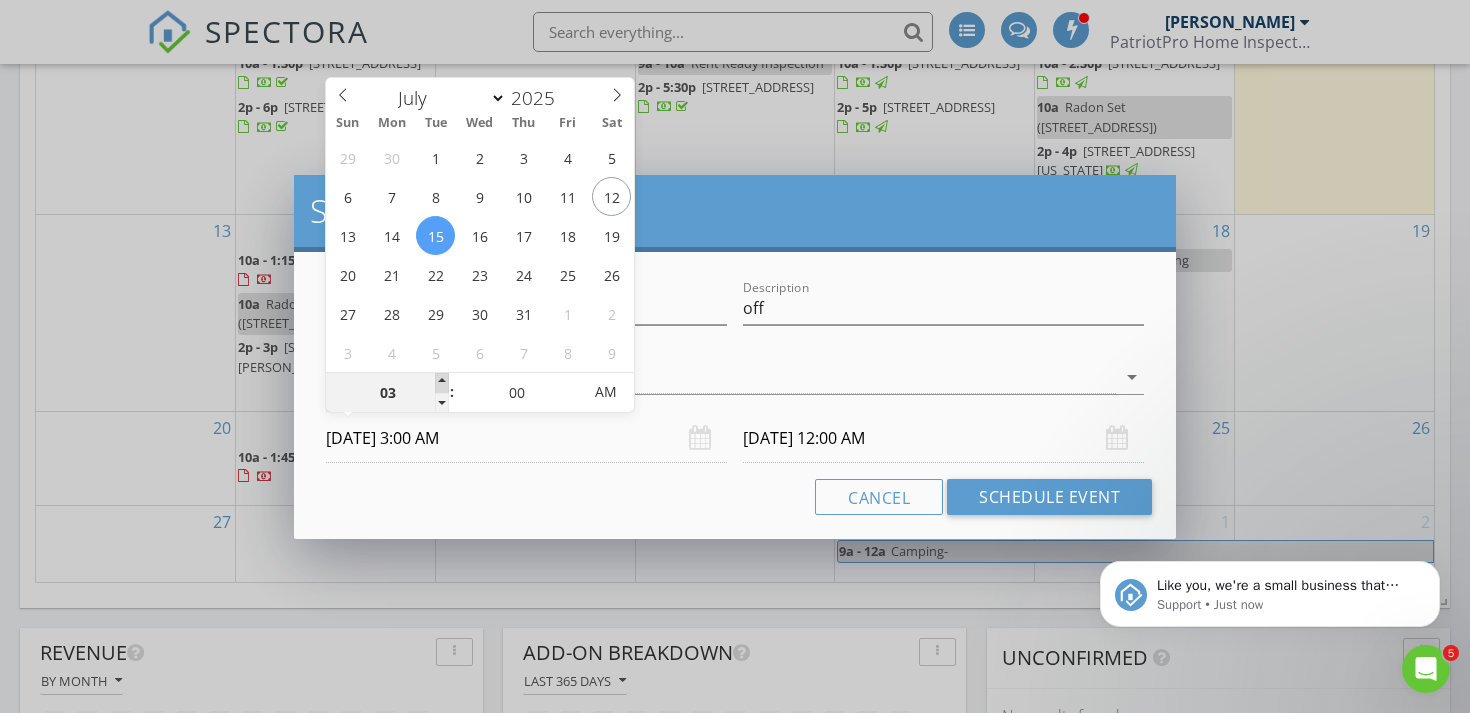 type on "[DATE] 3:00 AM" 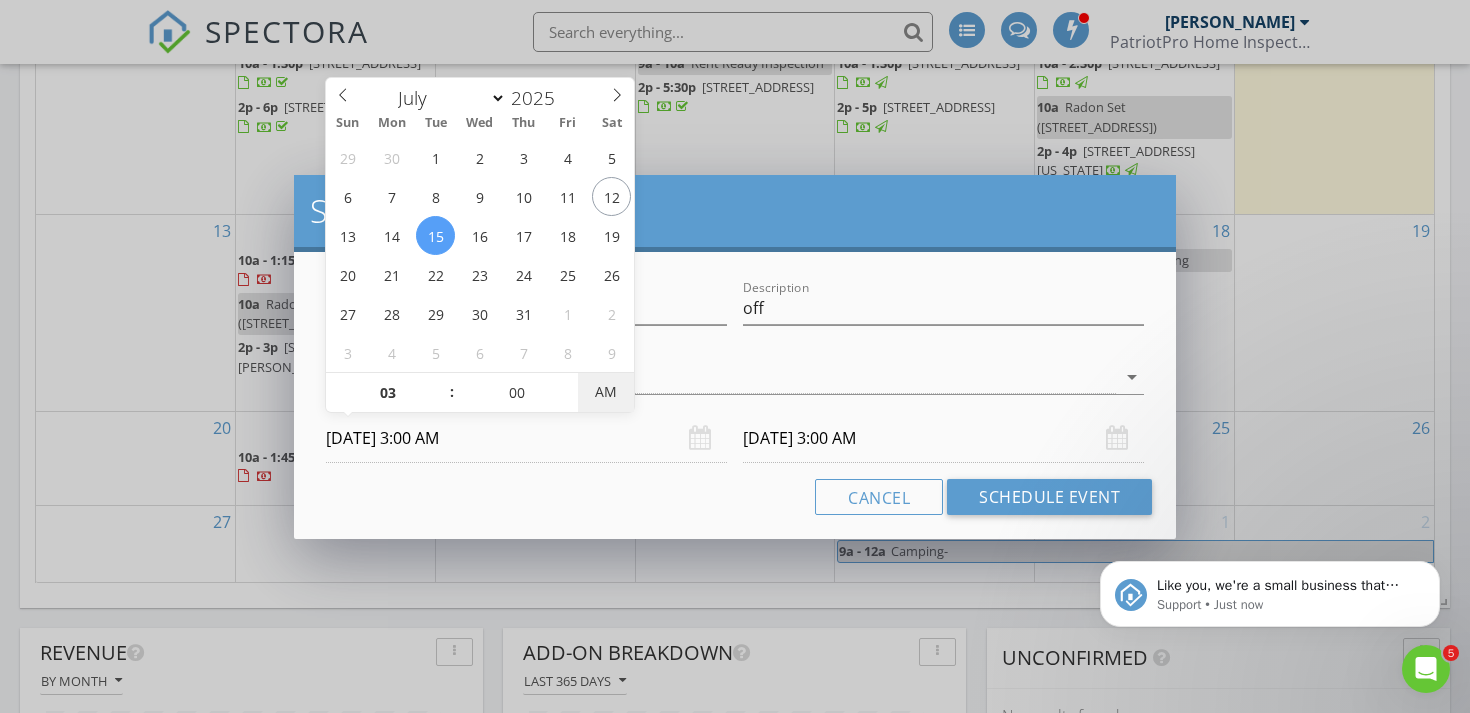 click on "AM" at bounding box center [605, 392] 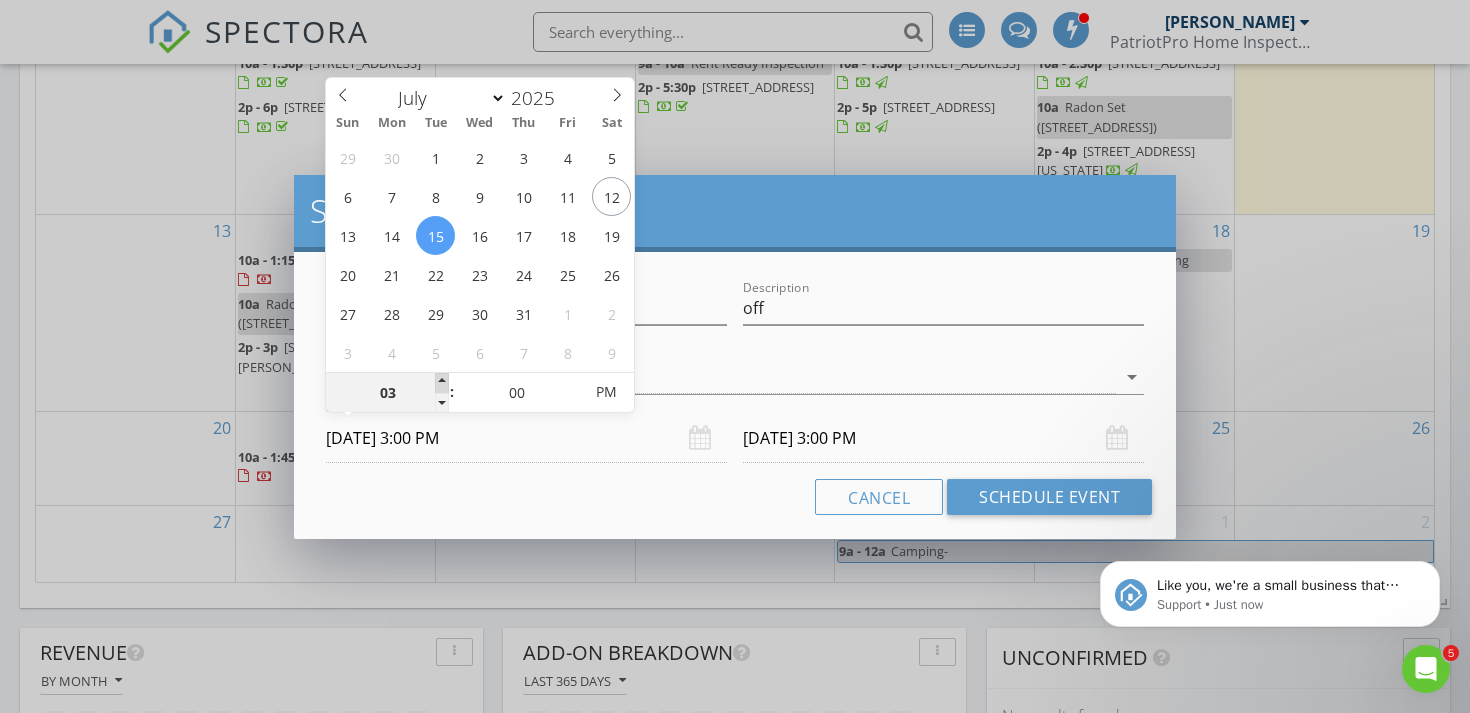 type on "04" 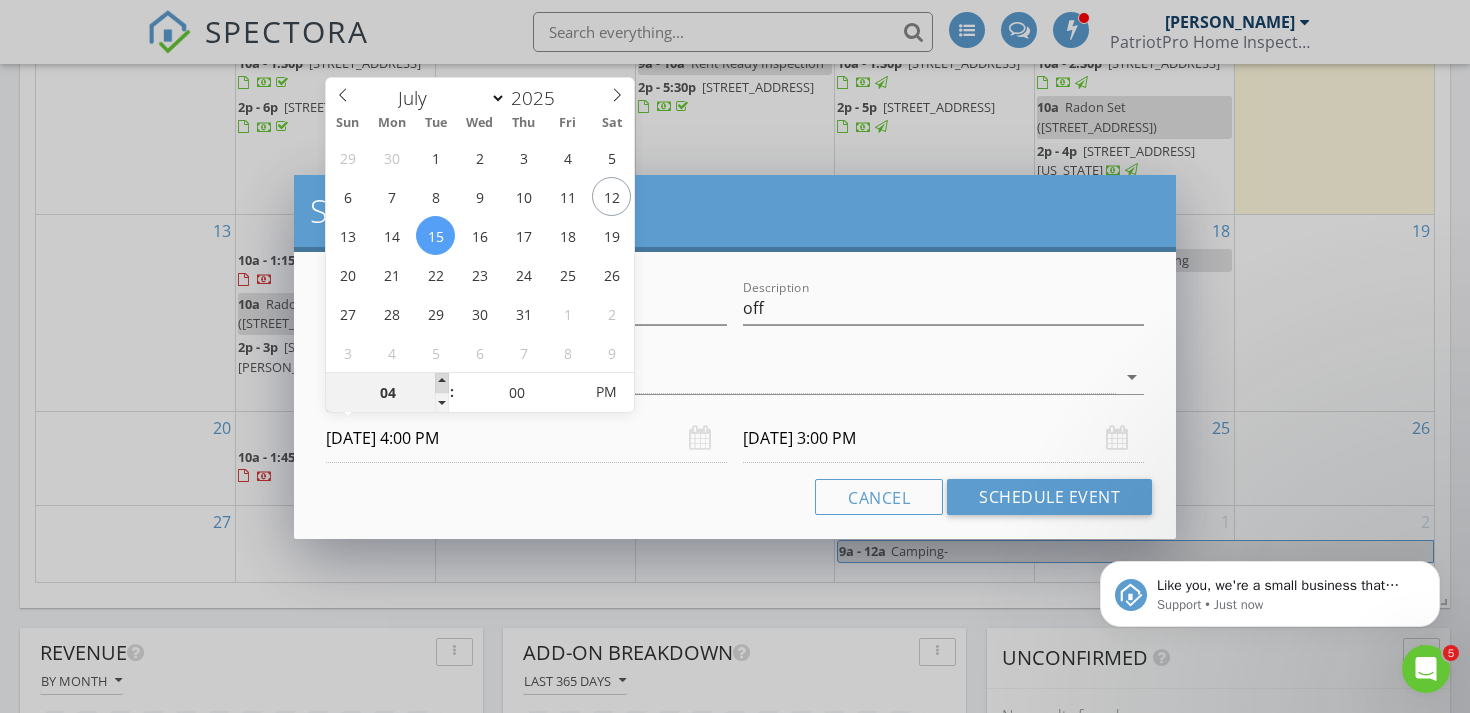 click at bounding box center [442, 383] 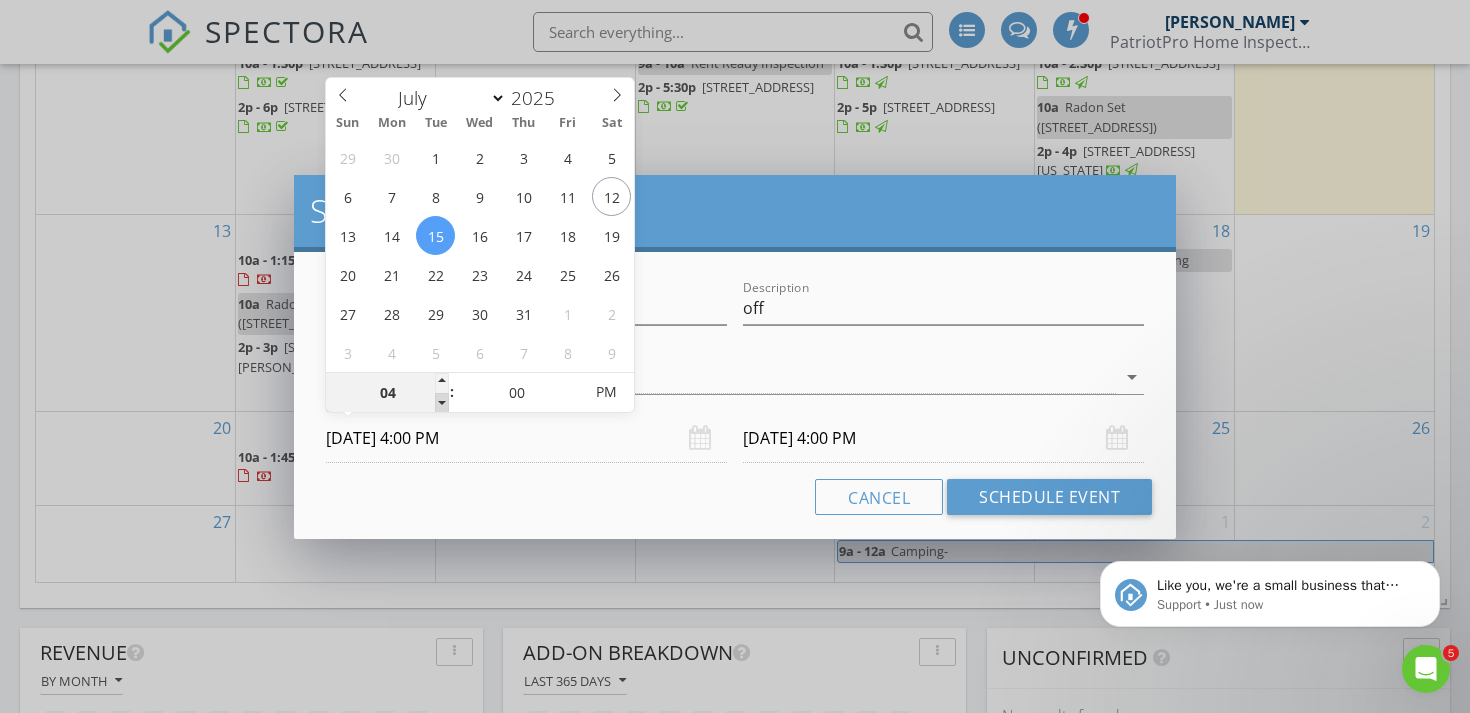 type on "03" 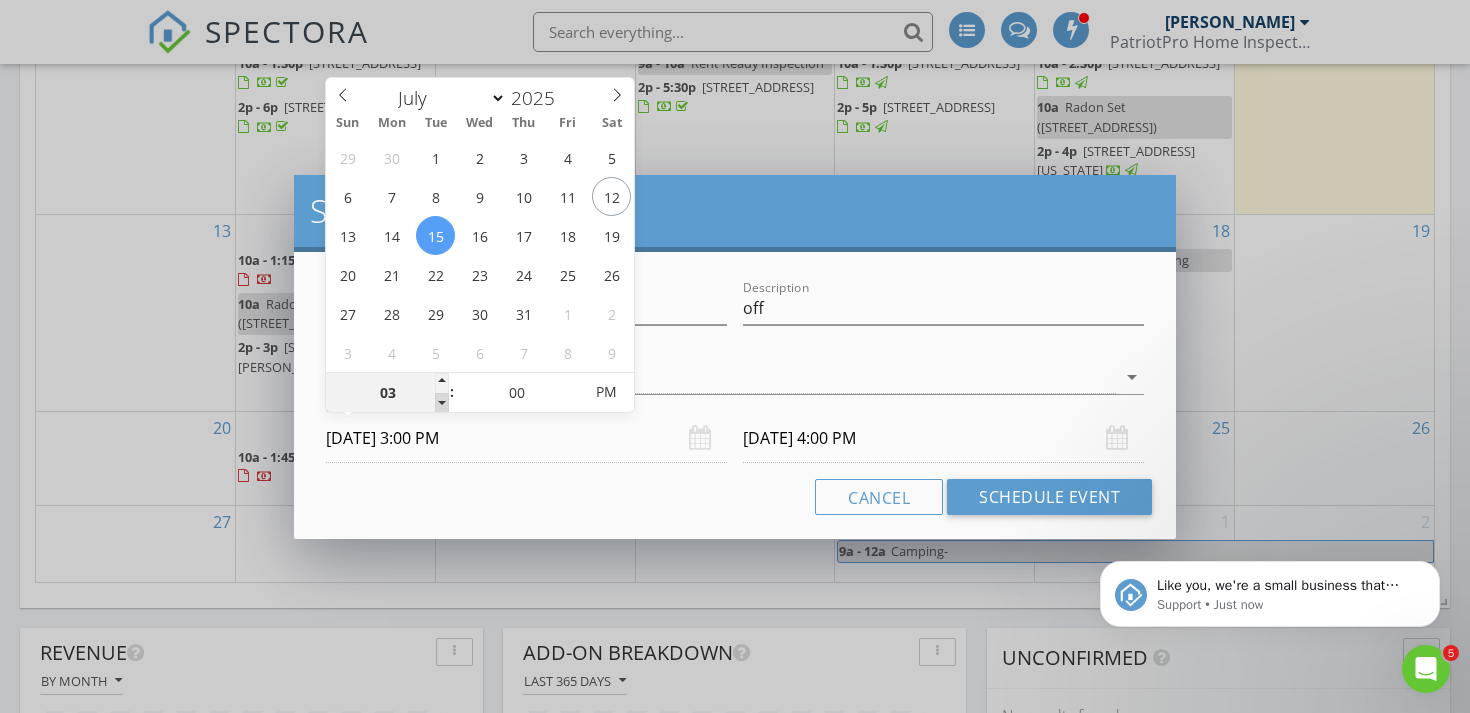 click at bounding box center (442, 403) 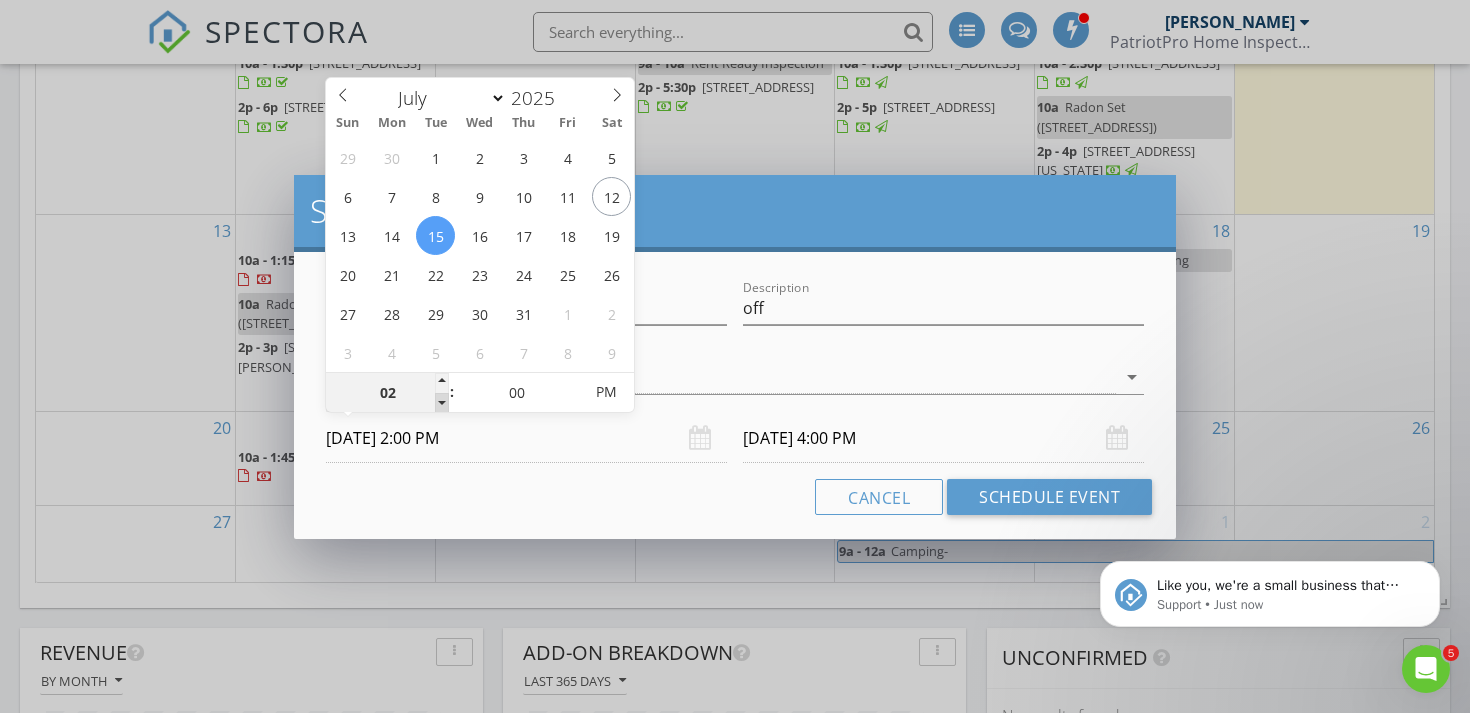 click at bounding box center [442, 403] 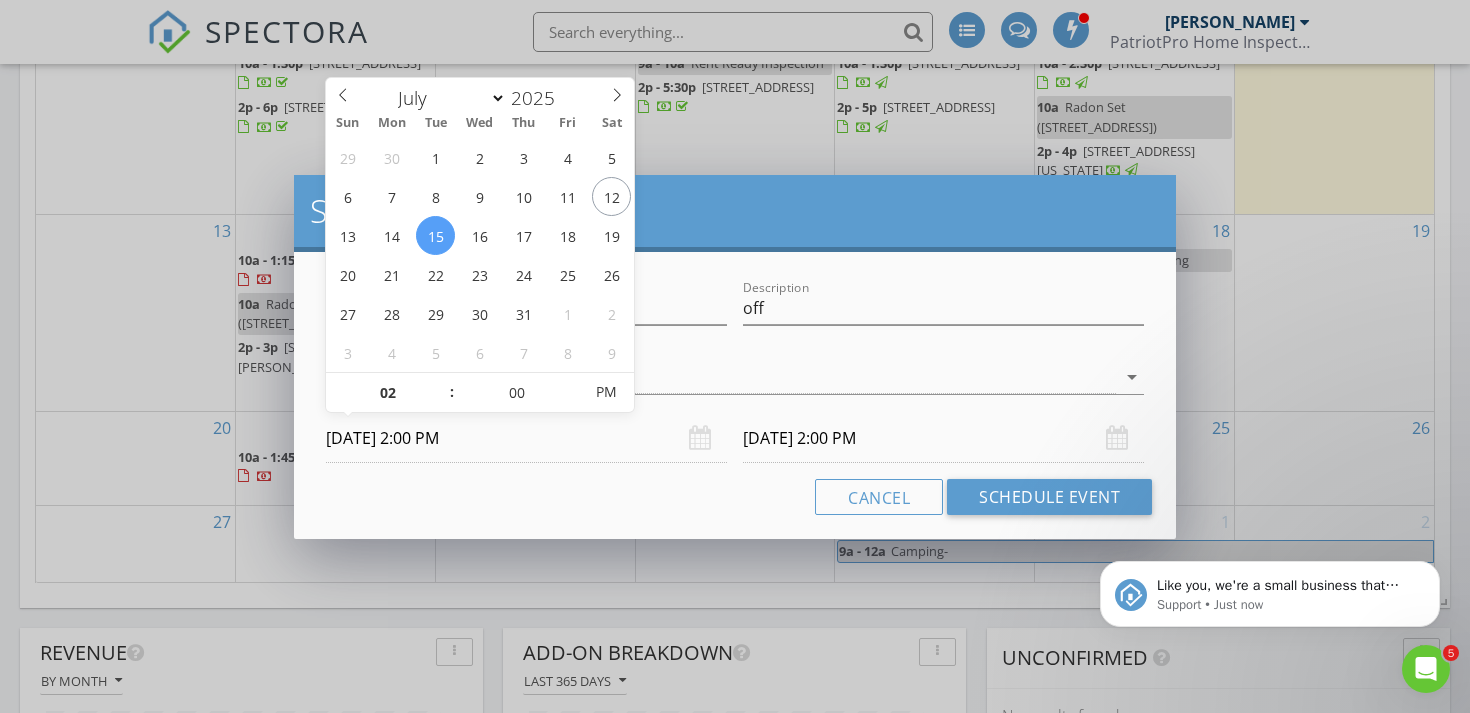 click on "[DATE] 2:00 PM" at bounding box center [943, 438] 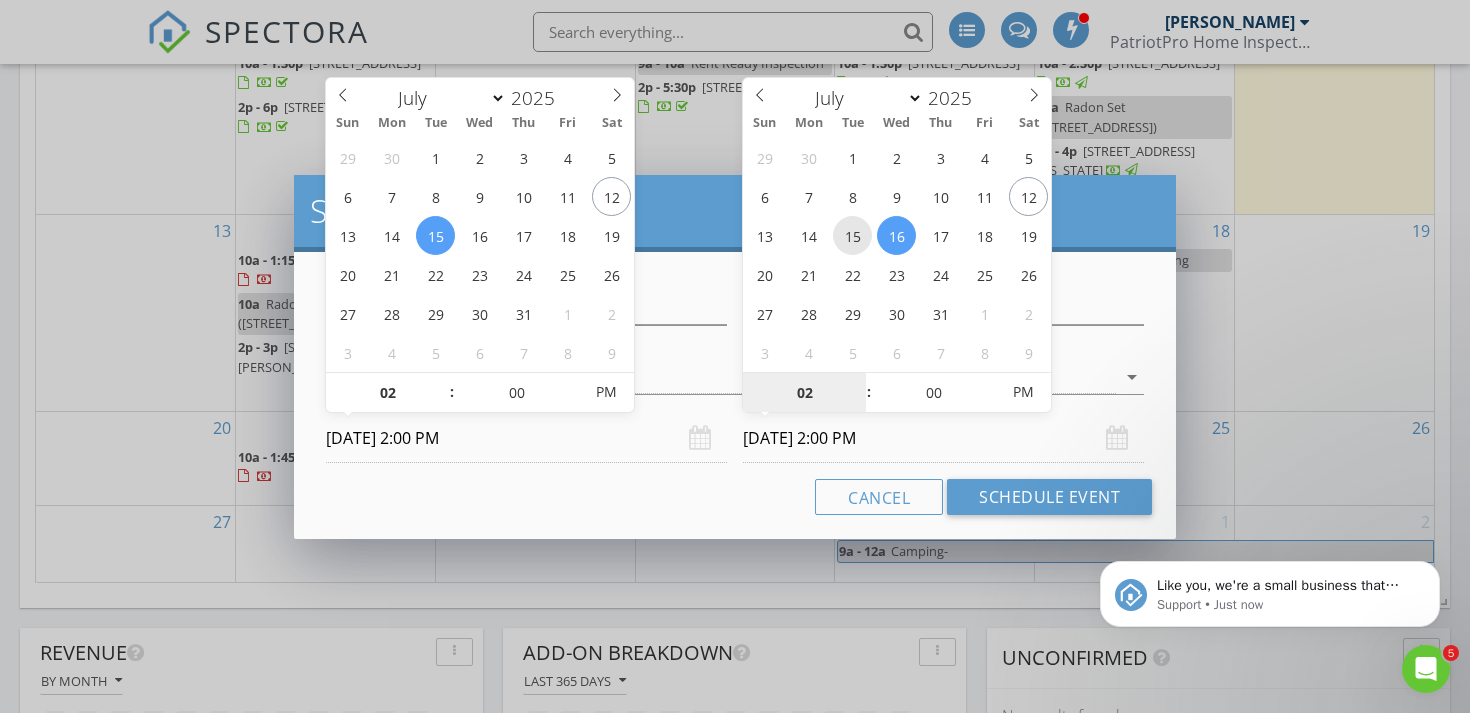 type on "[DATE] 2:00 PM" 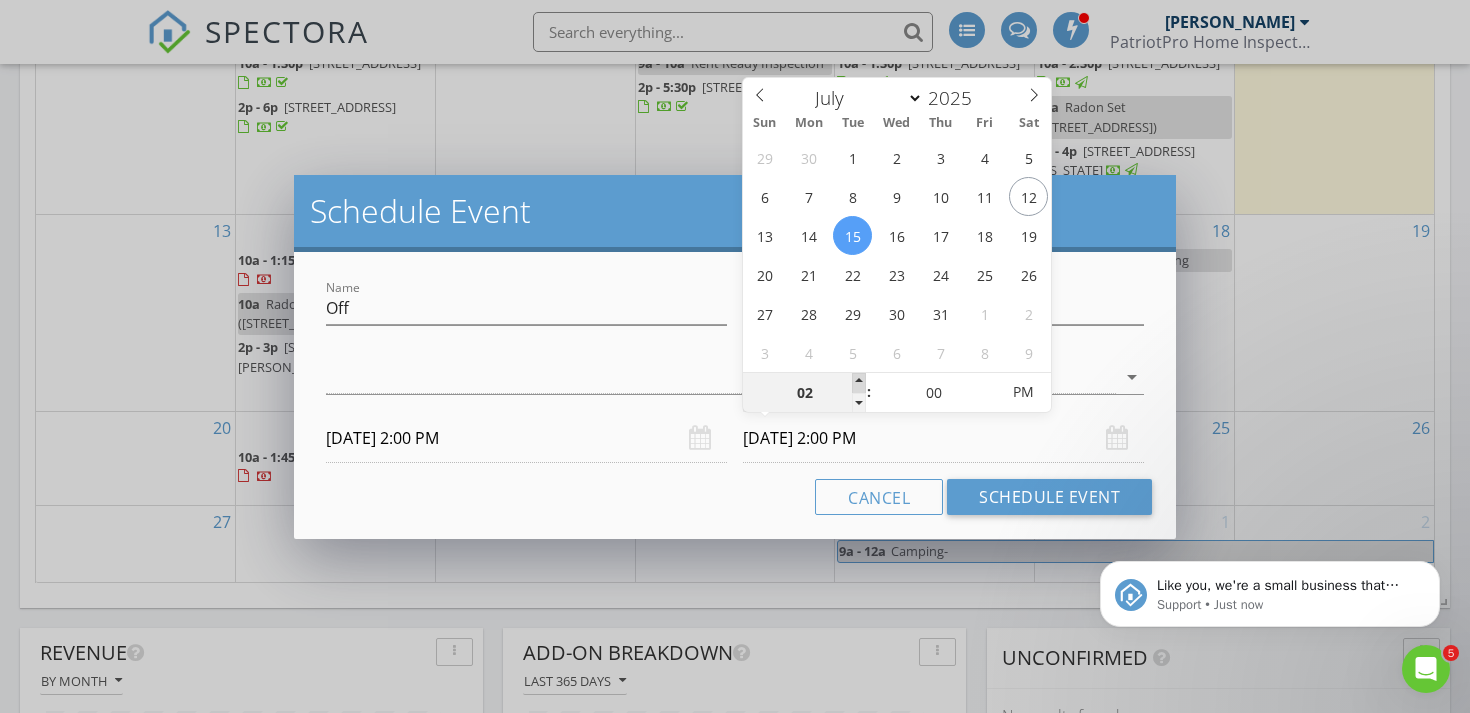 click at bounding box center (859, 383) 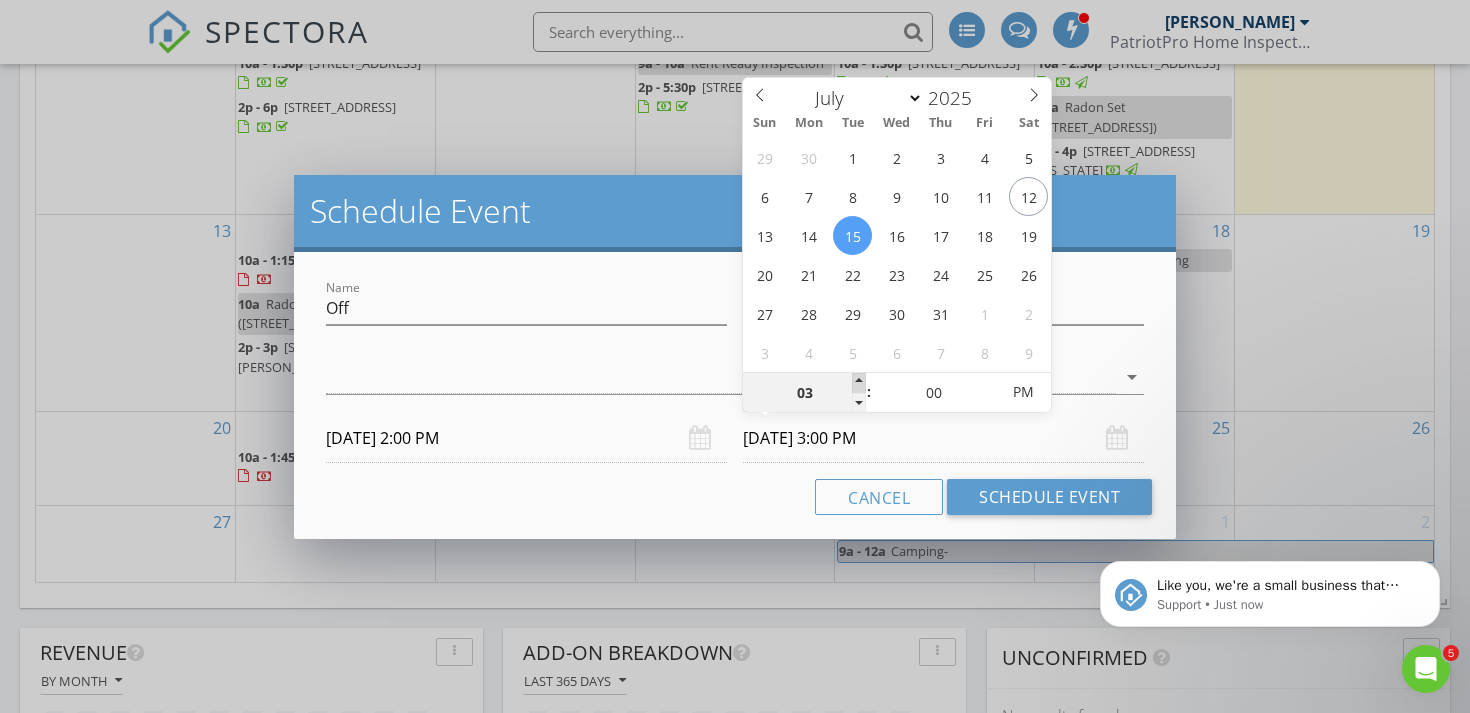 type on "04" 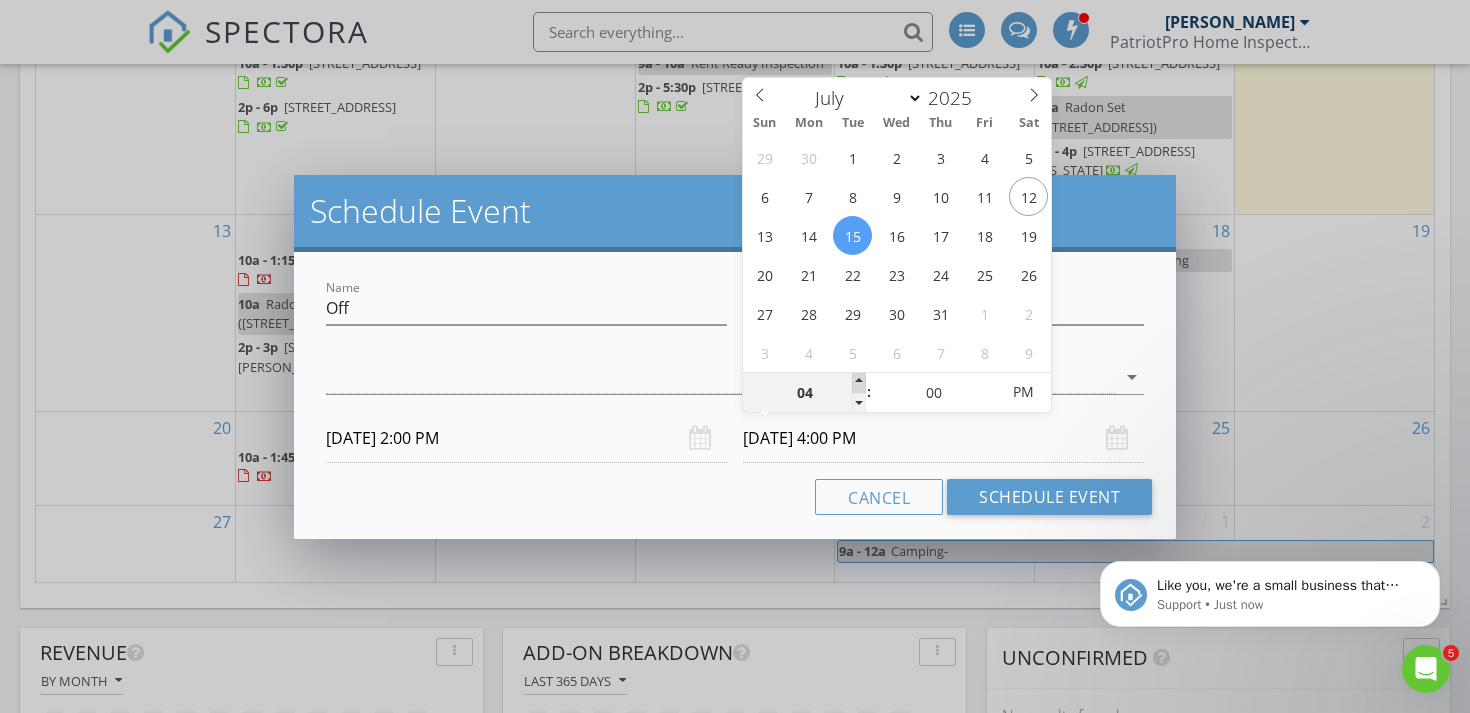 click at bounding box center (859, 383) 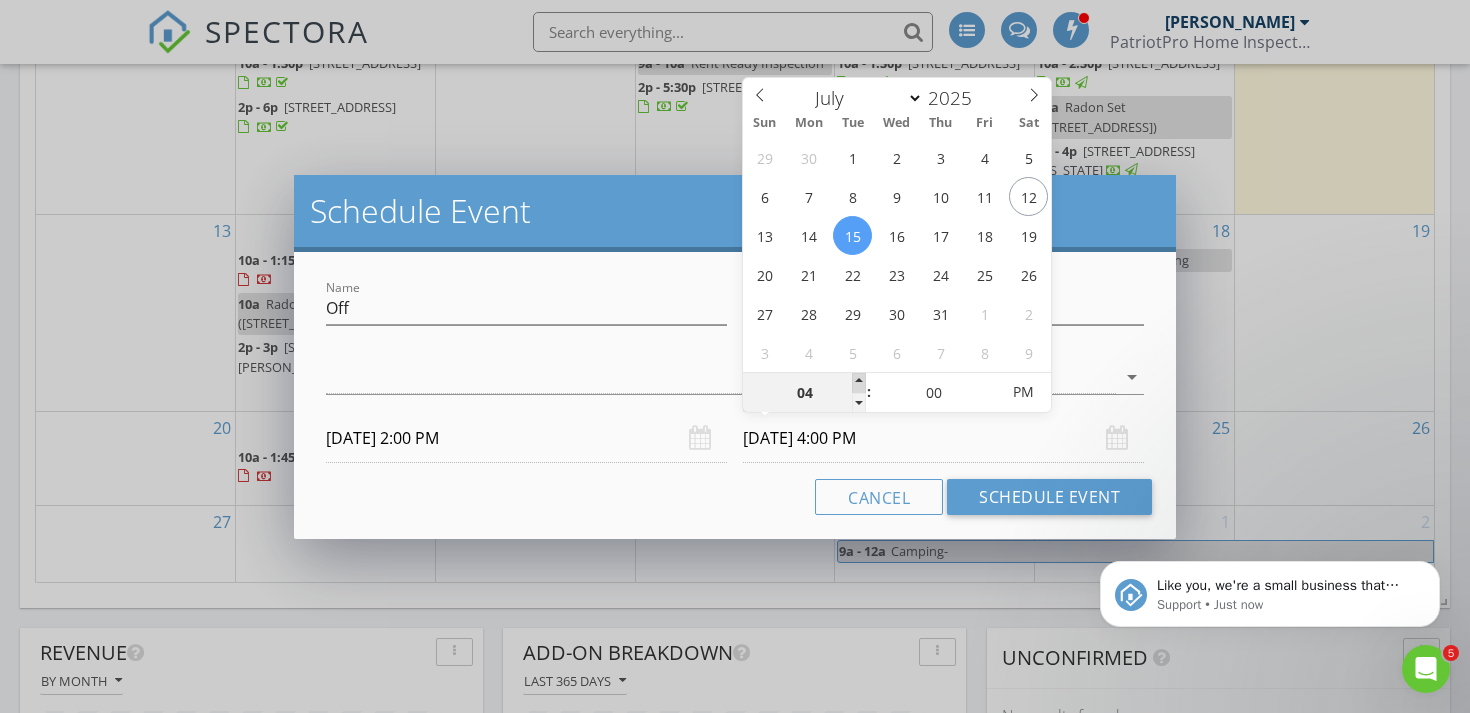 type on "05" 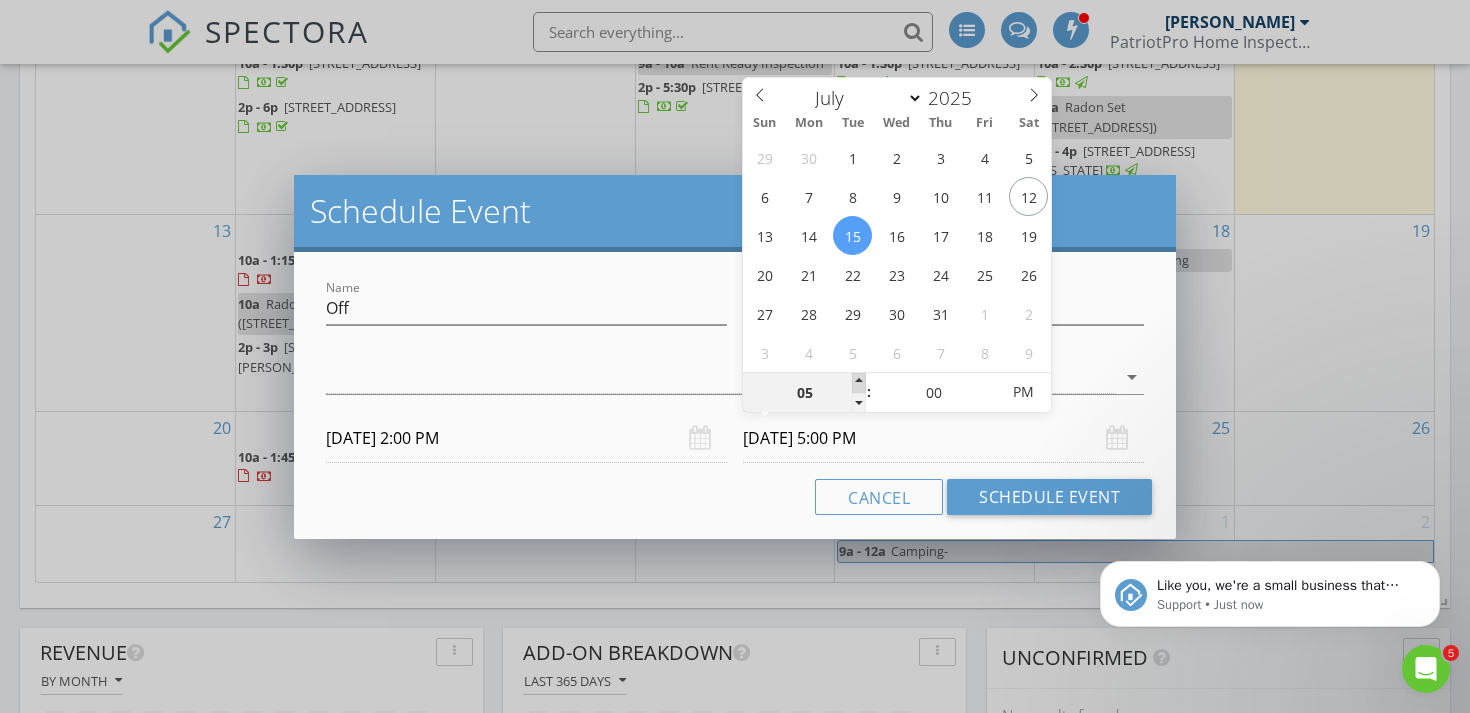 click at bounding box center (859, 383) 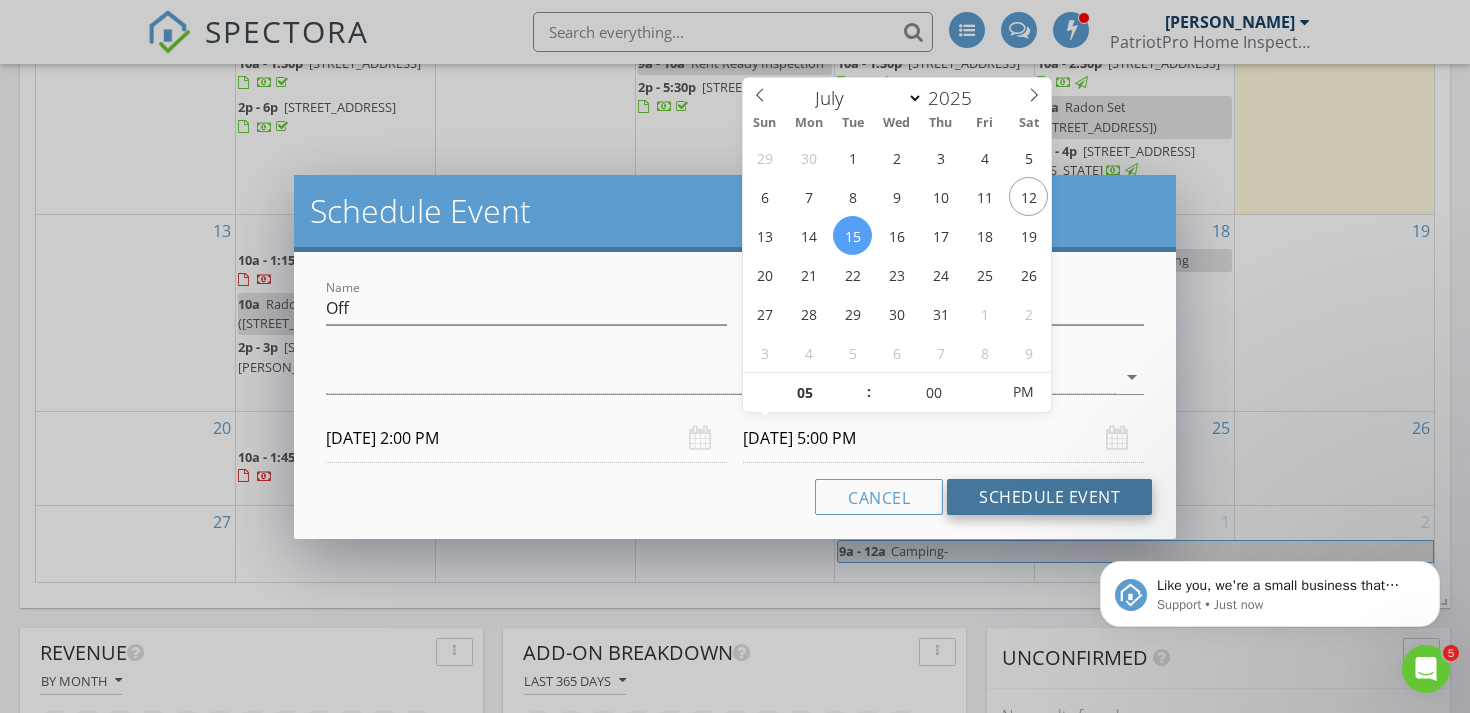 click on "Schedule Event" at bounding box center (1049, 497) 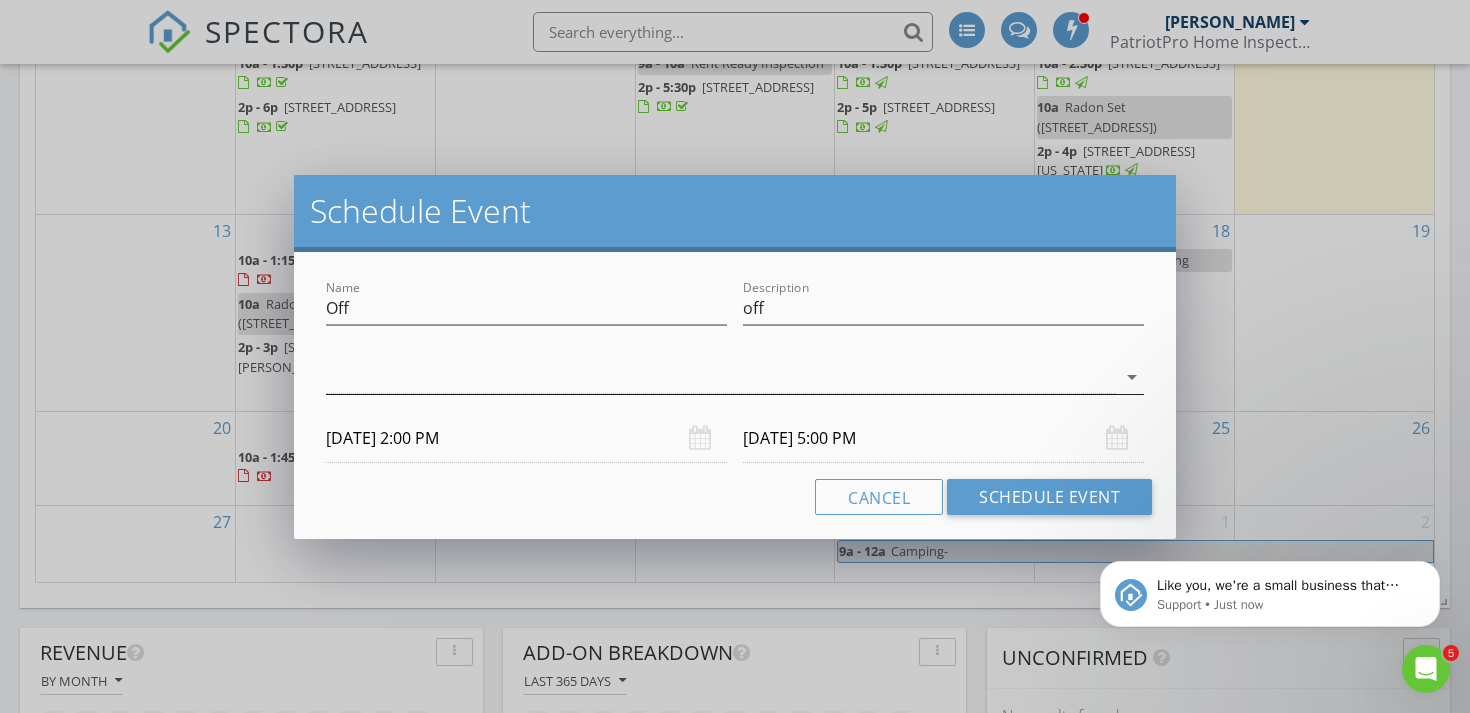 click at bounding box center (721, 377) 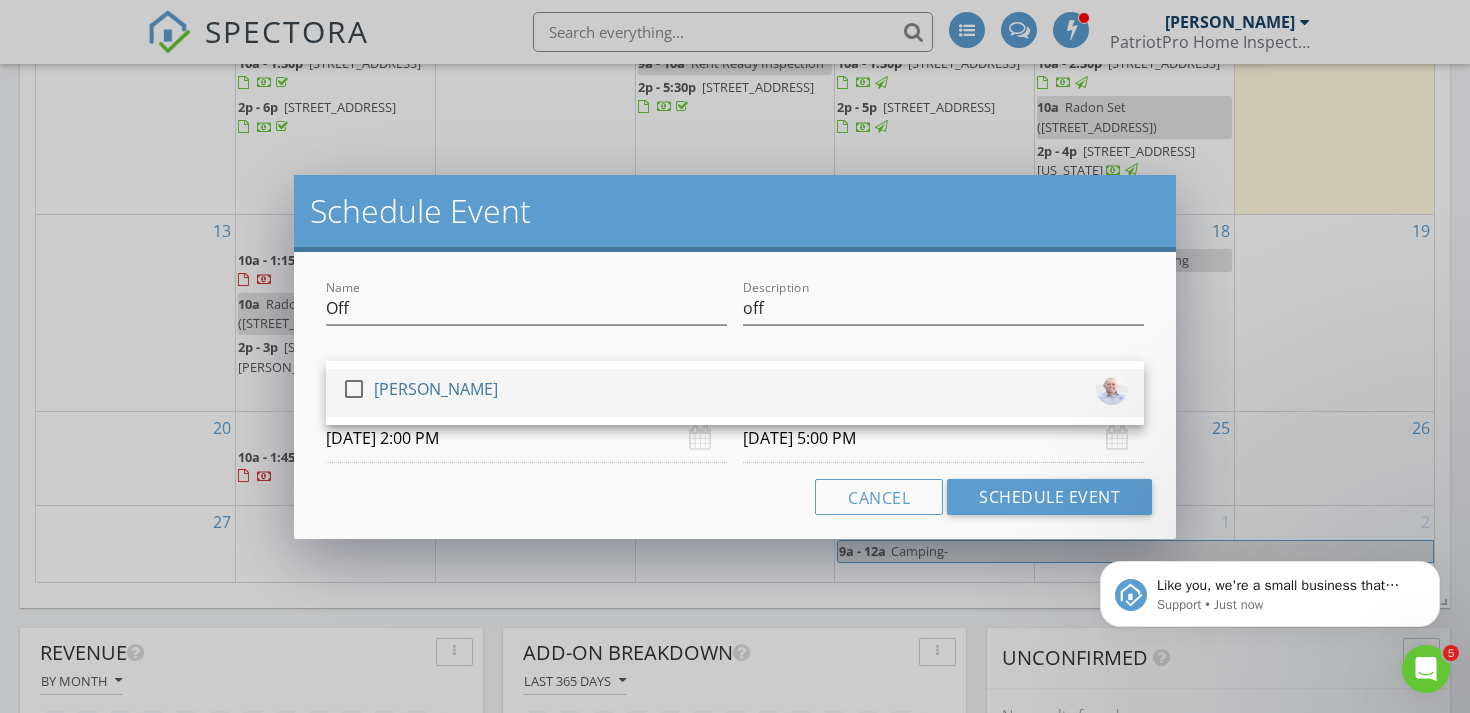 click on "check_box_outline_blank   [PERSON_NAME]" at bounding box center (735, 393) 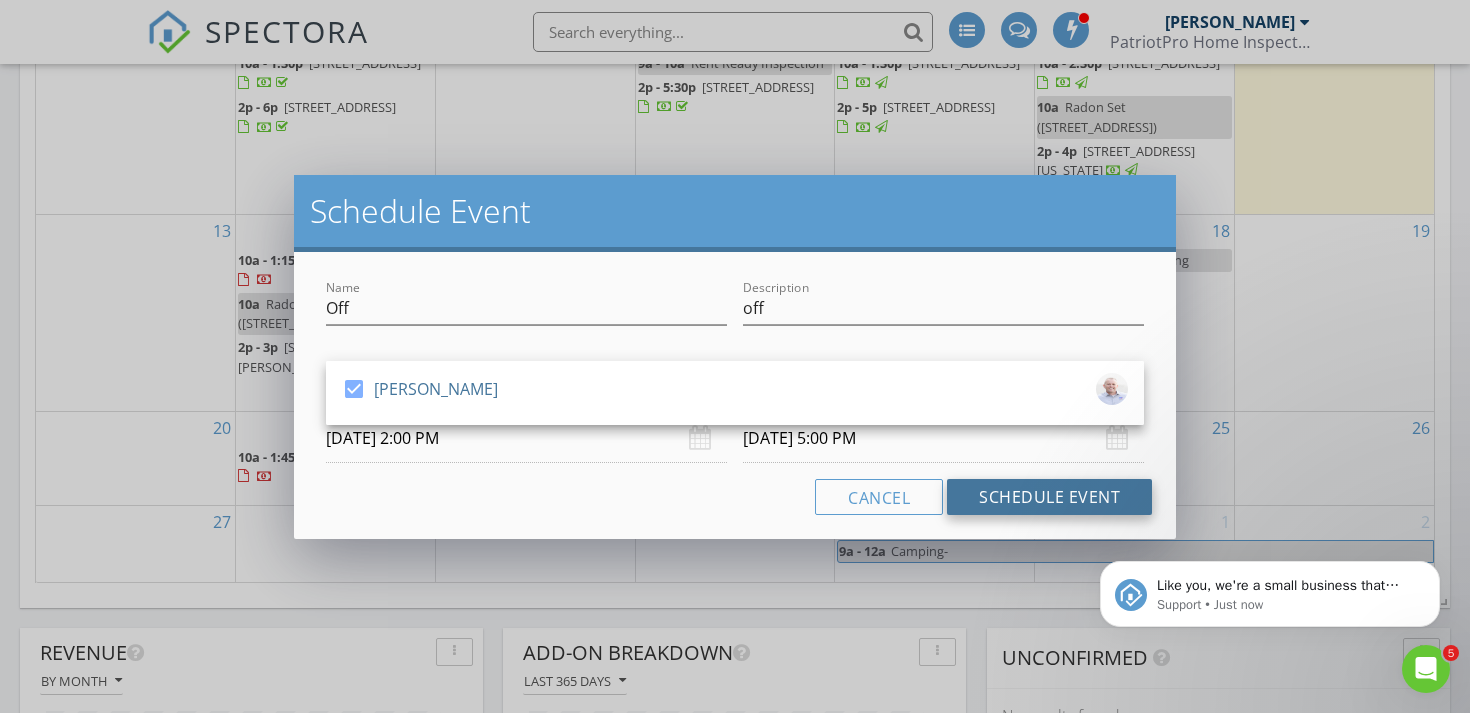 click on "Schedule Event" at bounding box center (1049, 497) 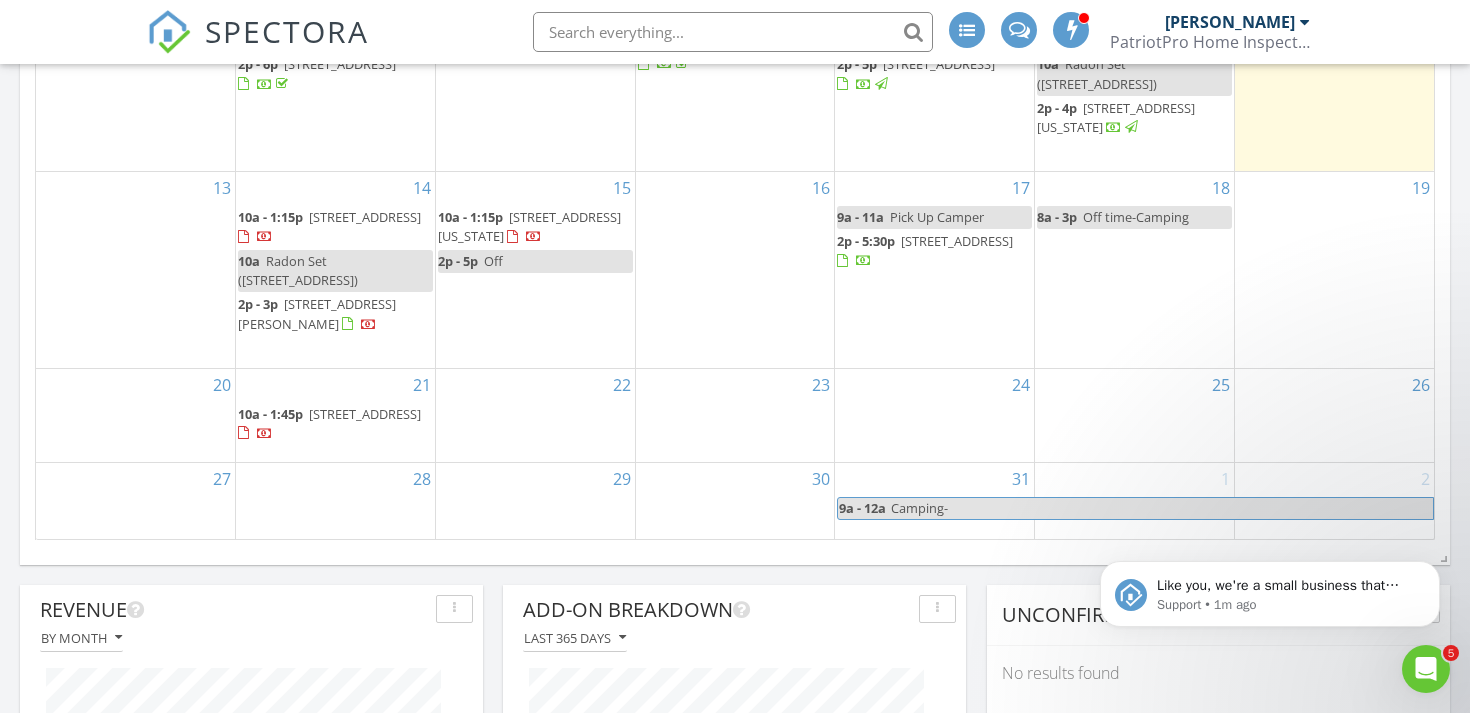 scroll, scrollTop: 1517, scrollLeft: 0, axis: vertical 